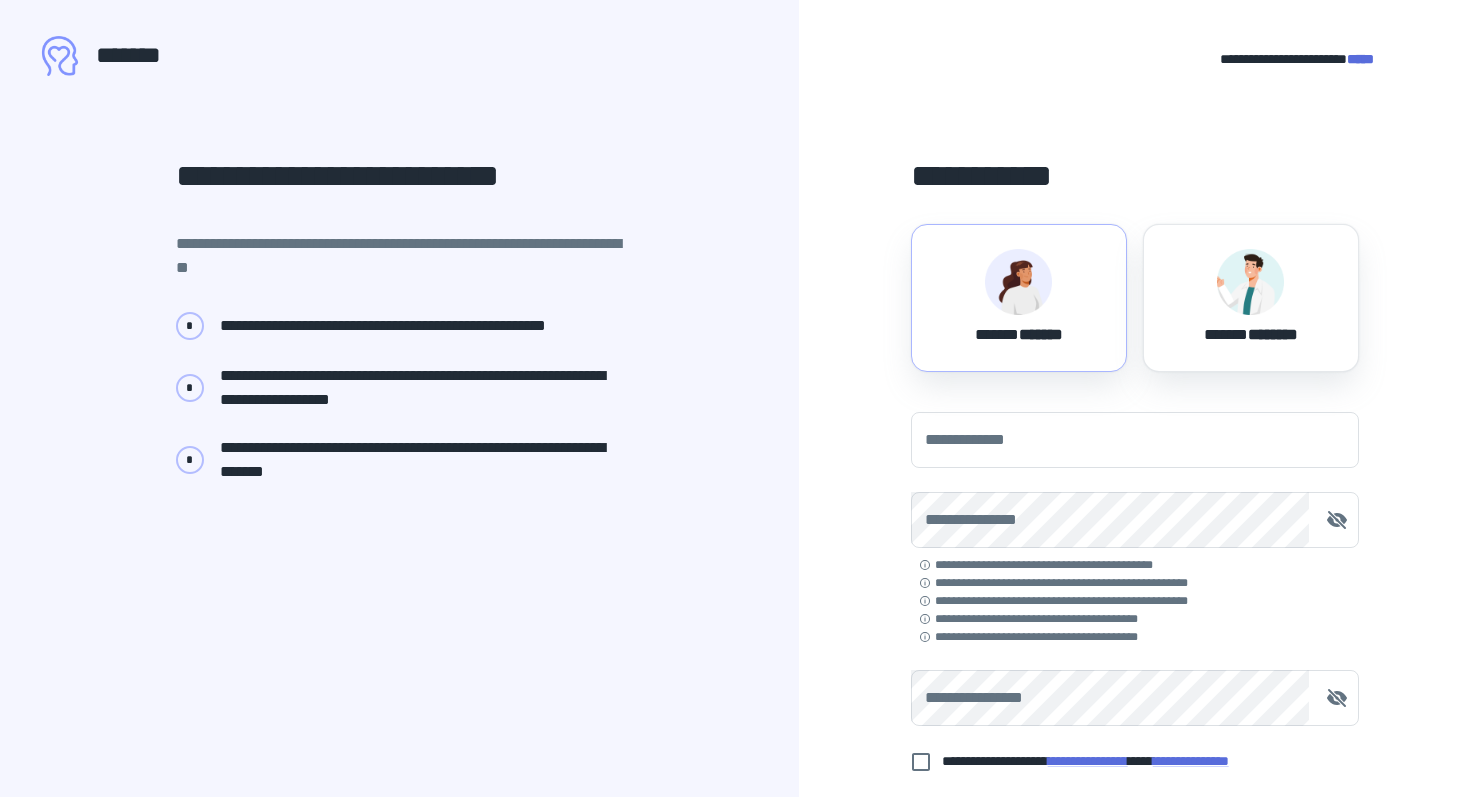 scroll, scrollTop: 0, scrollLeft: 0, axis: both 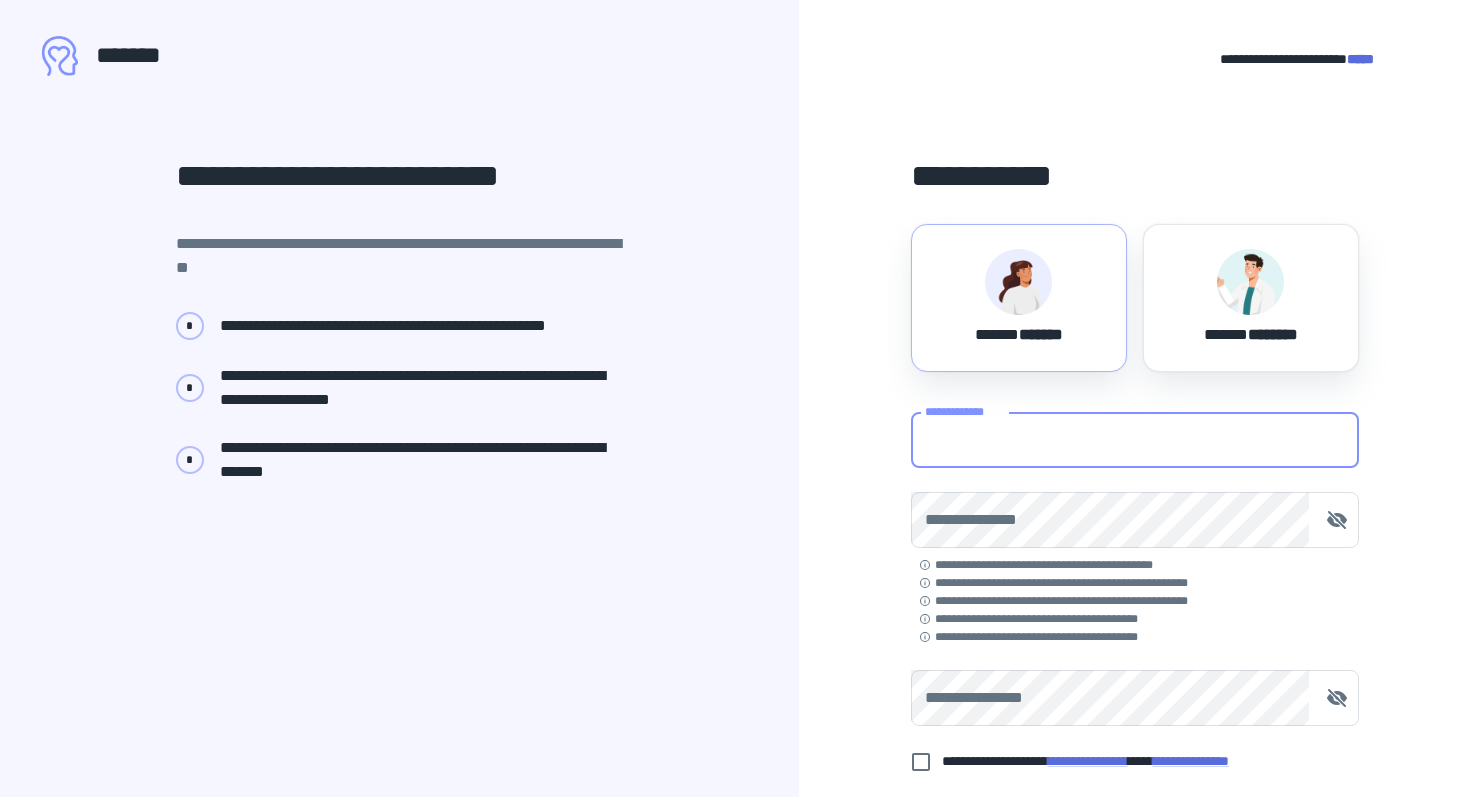 type on "**********" 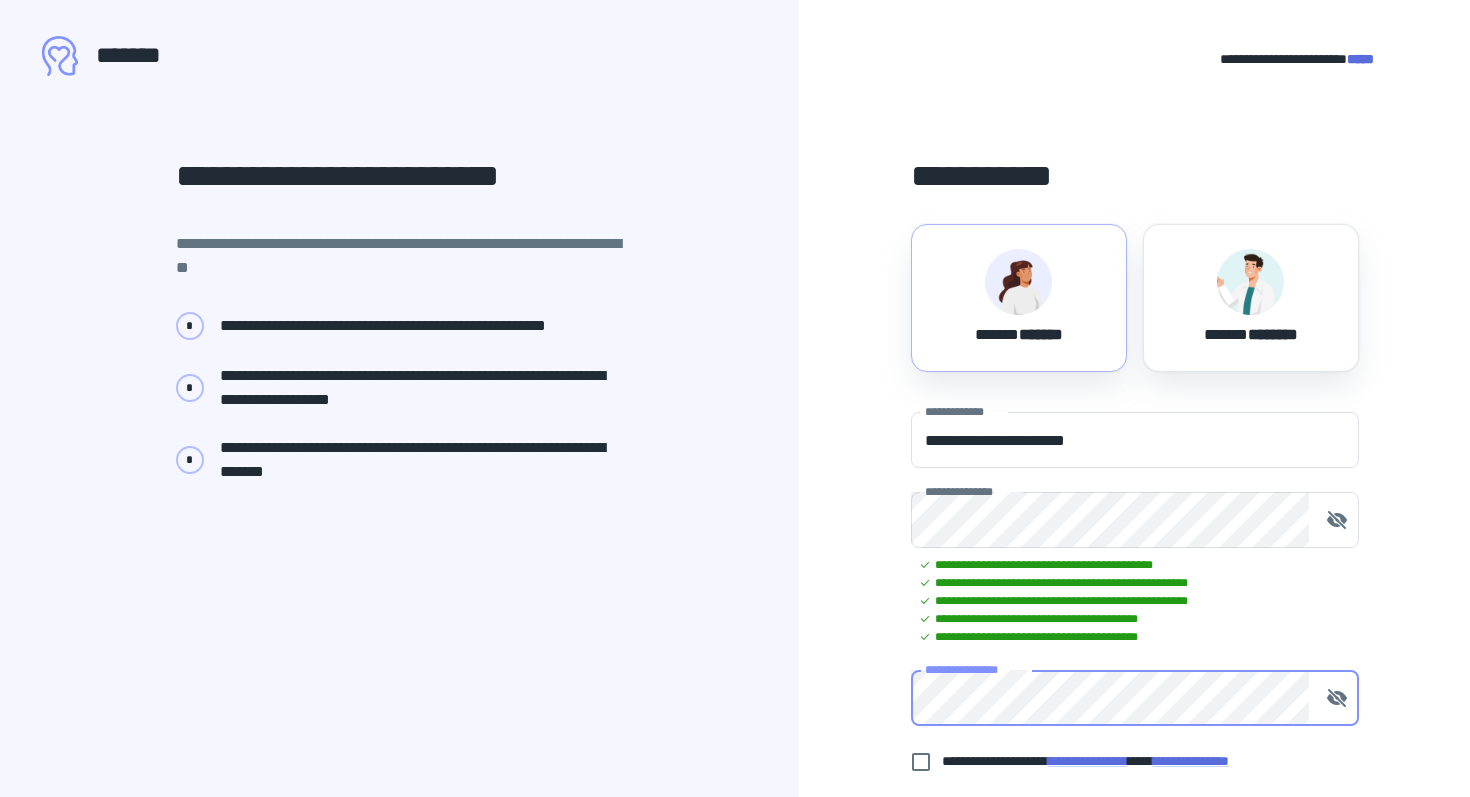 click on "**********" at bounding box center [1124, 761] 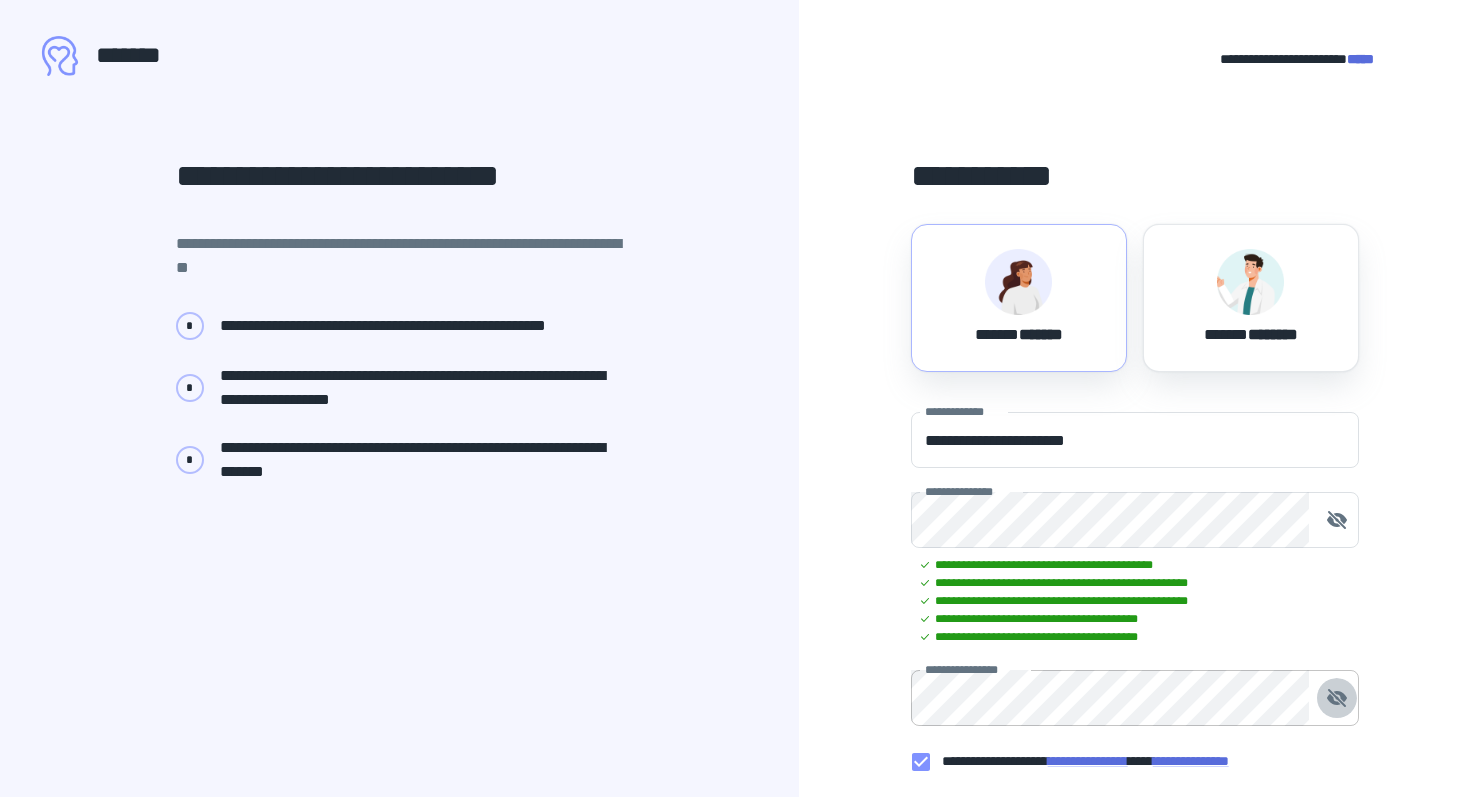 click 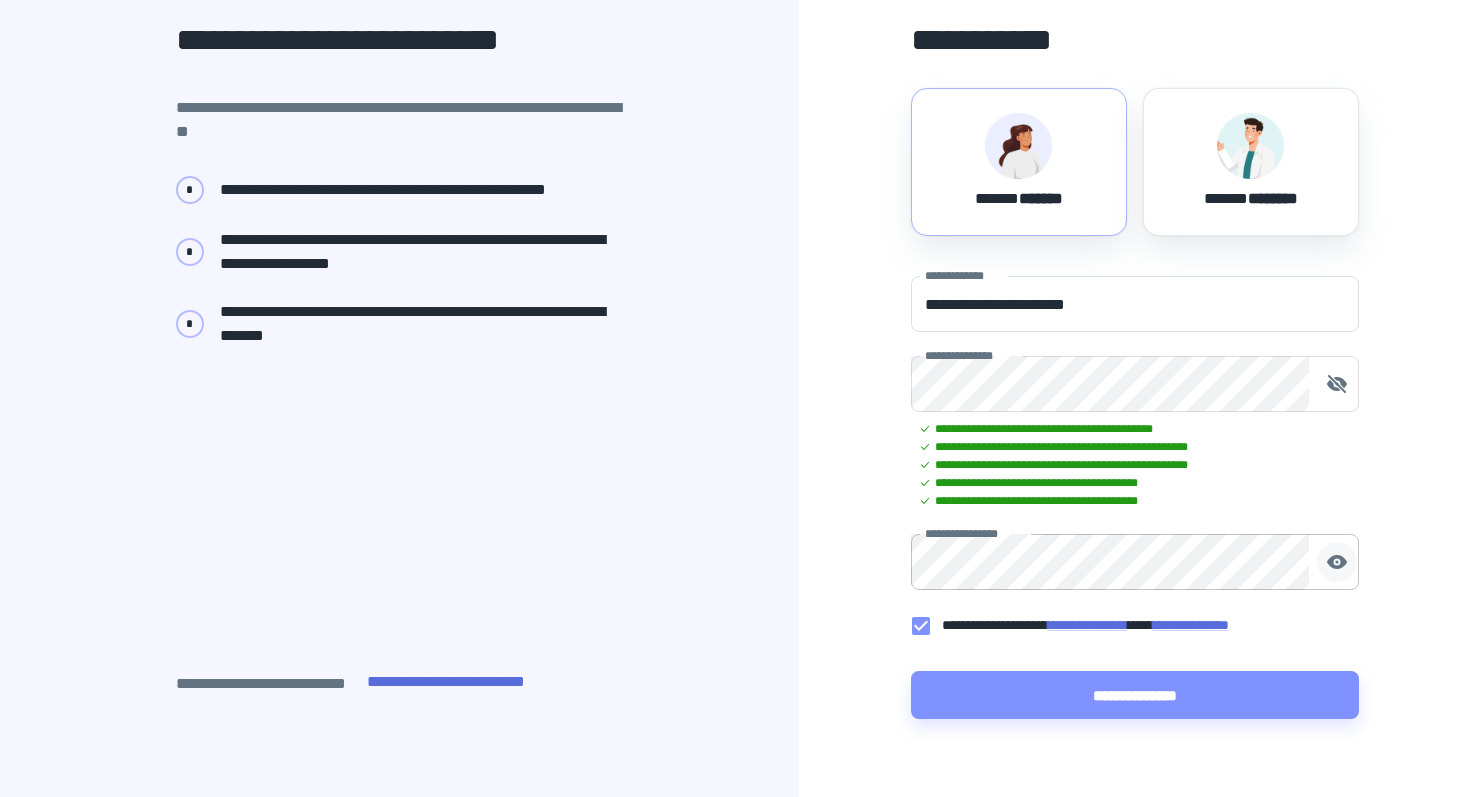 scroll, scrollTop: 186, scrollLeft: 0, axis: vertical 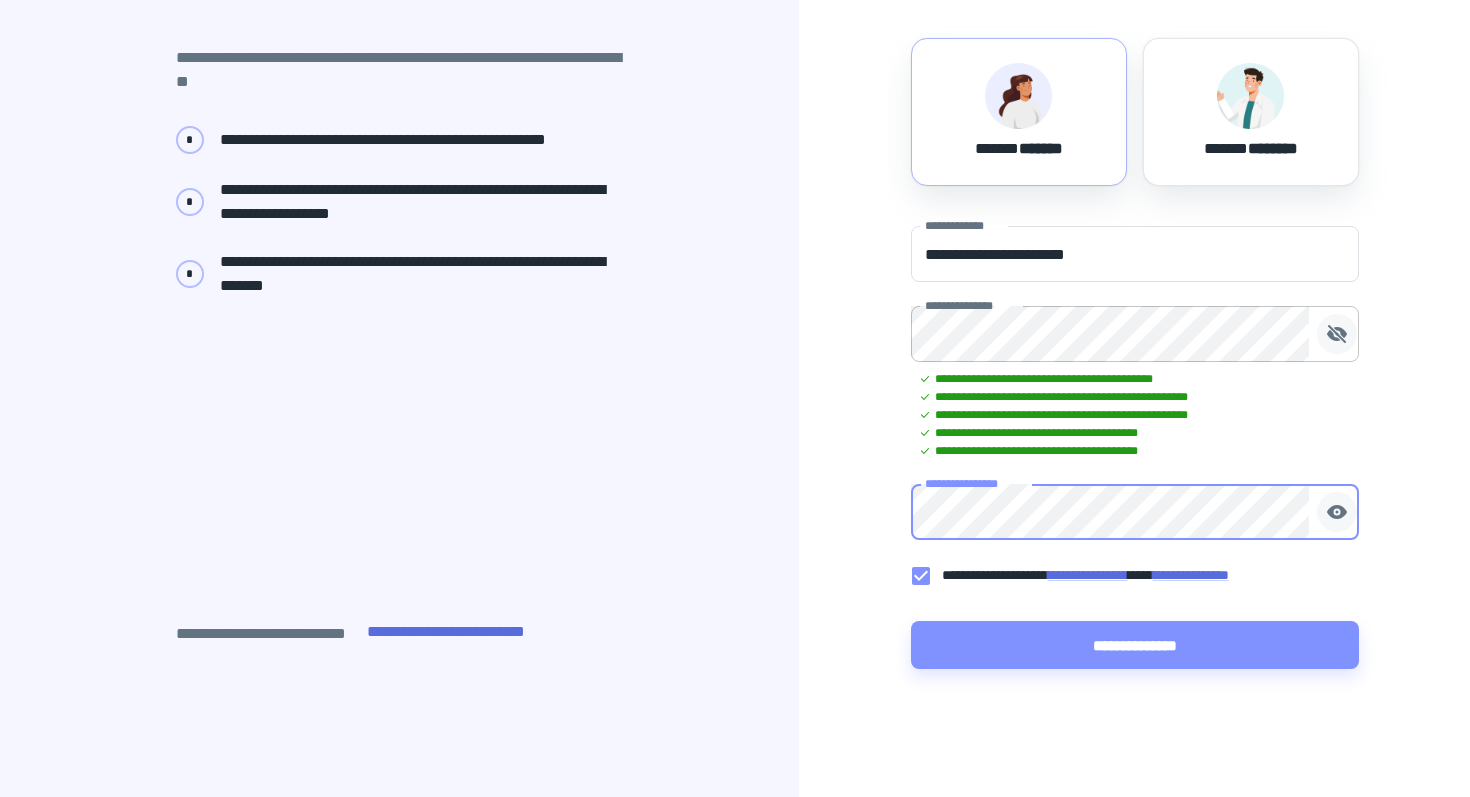 click 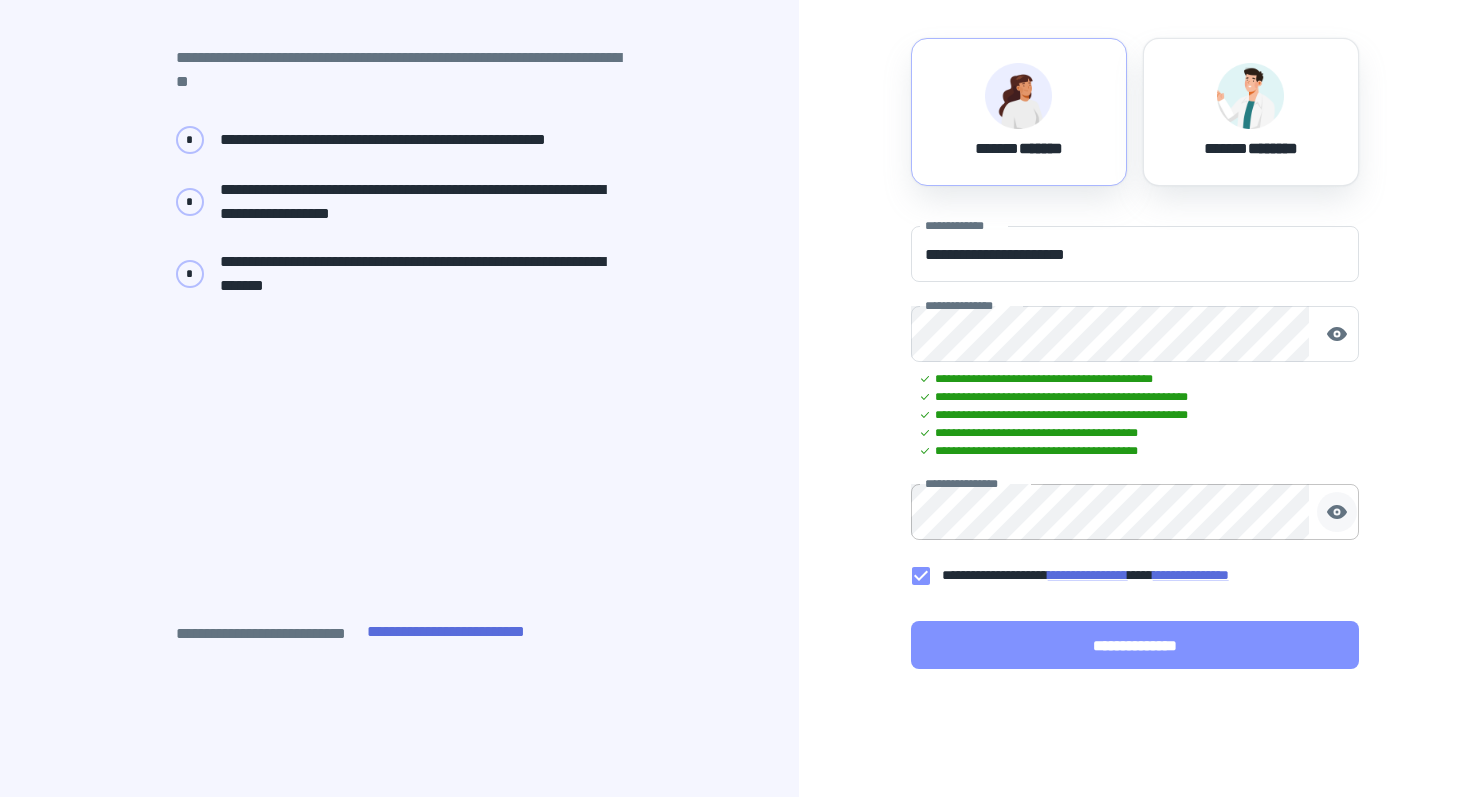click on "**********" at bounding box center (1135, 645) 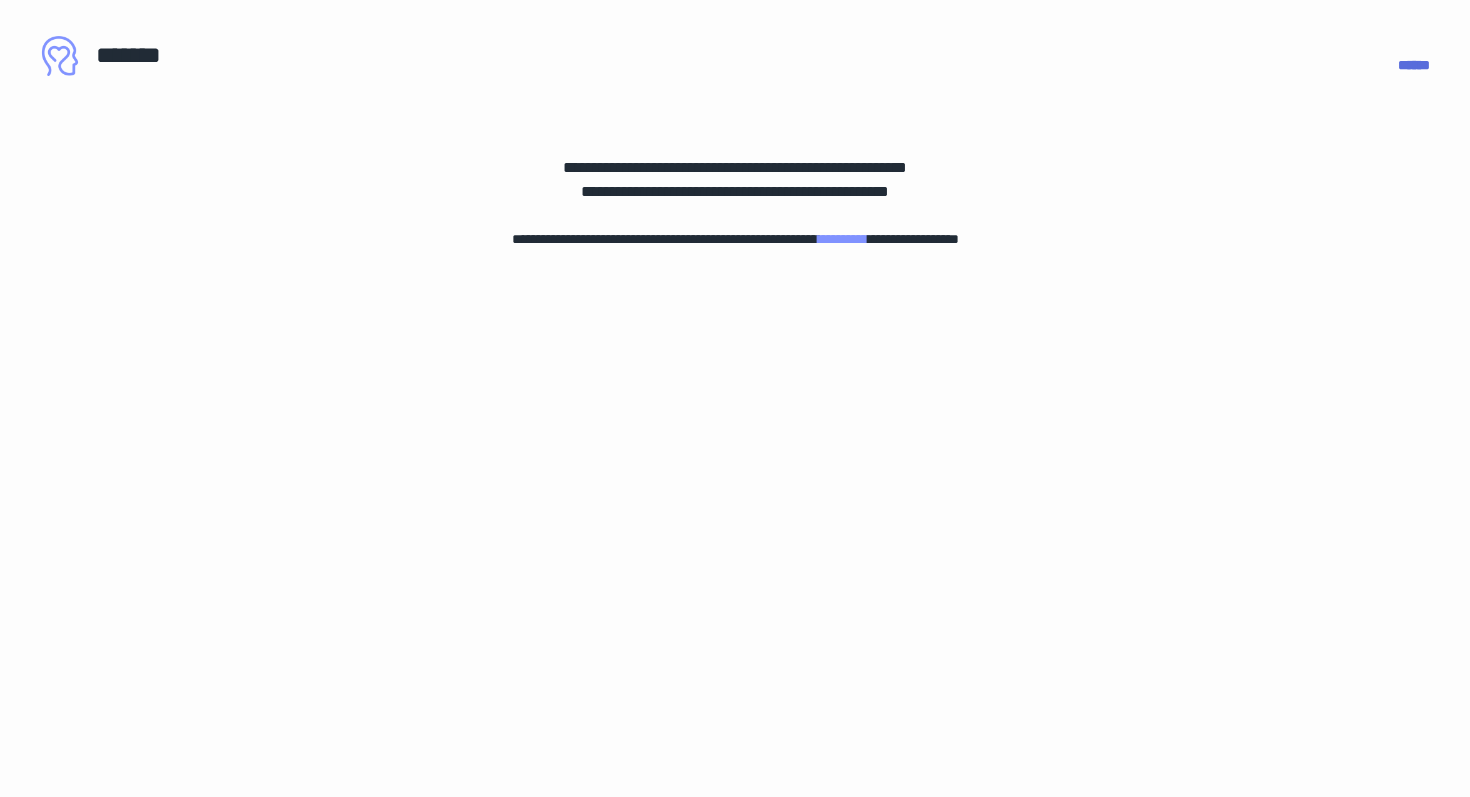 scroll, scrollTop: 0, scrollLeft: 0, axis: both 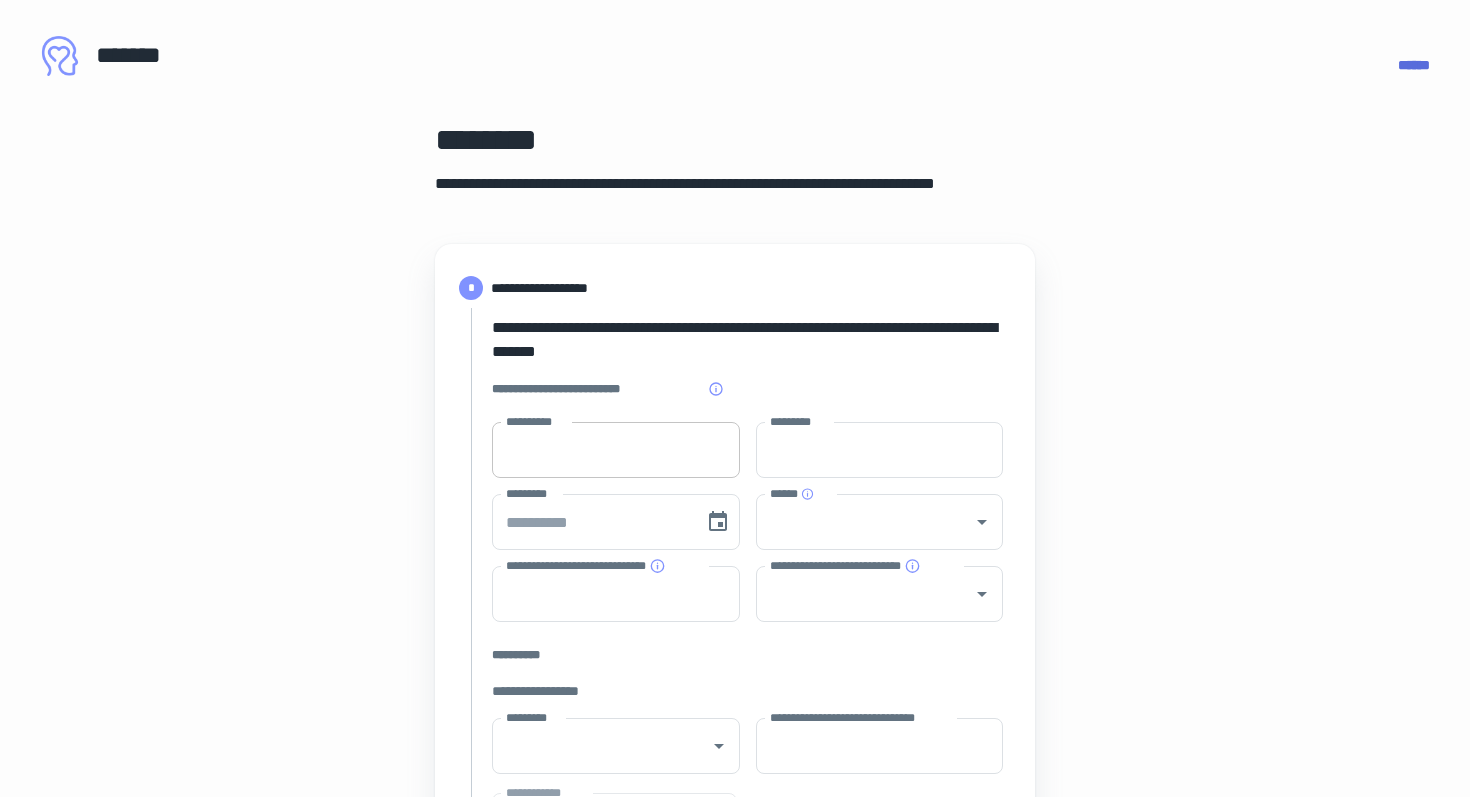 click on "**********" at bounding box center [616, 450] 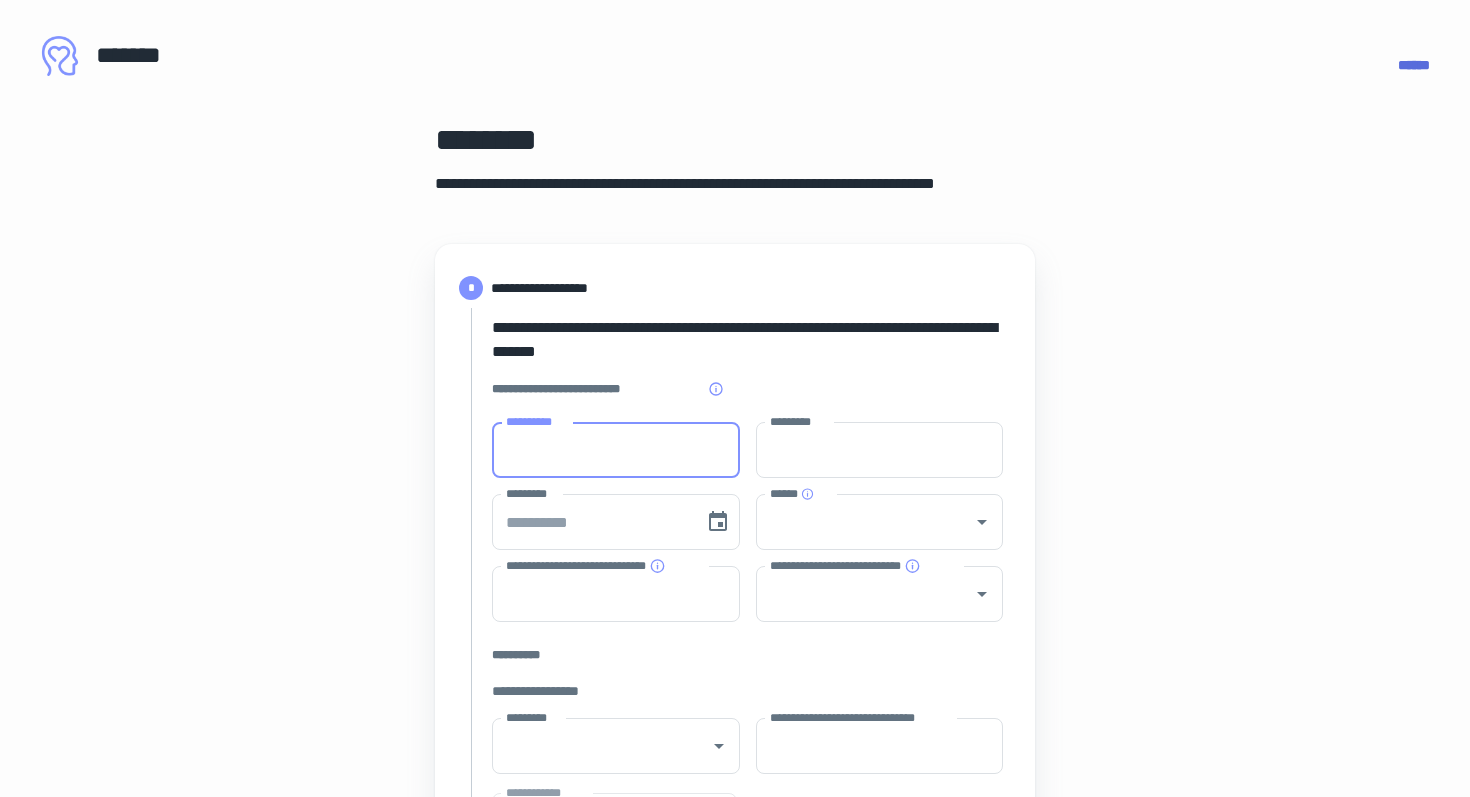 type on "****" 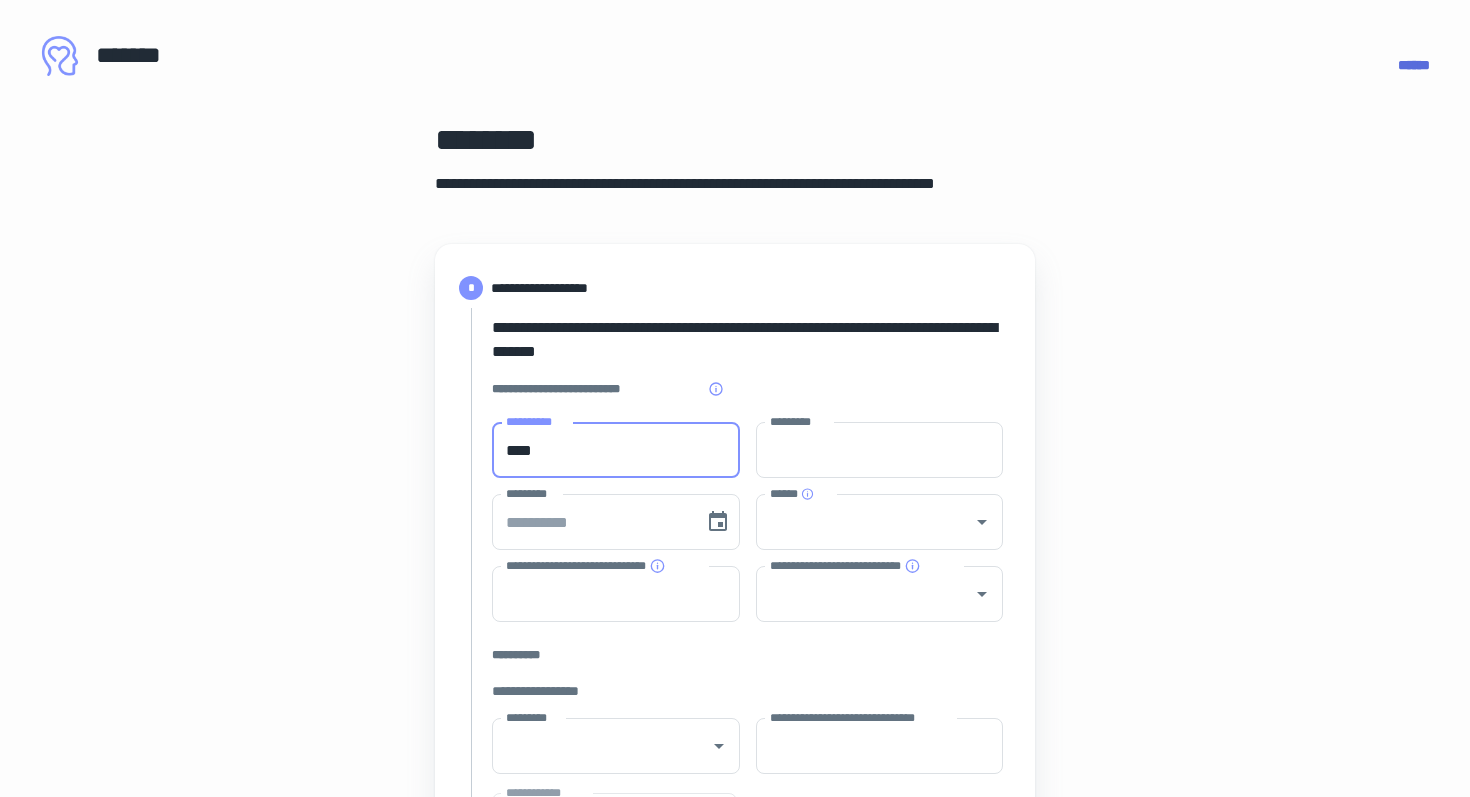 type on "********" 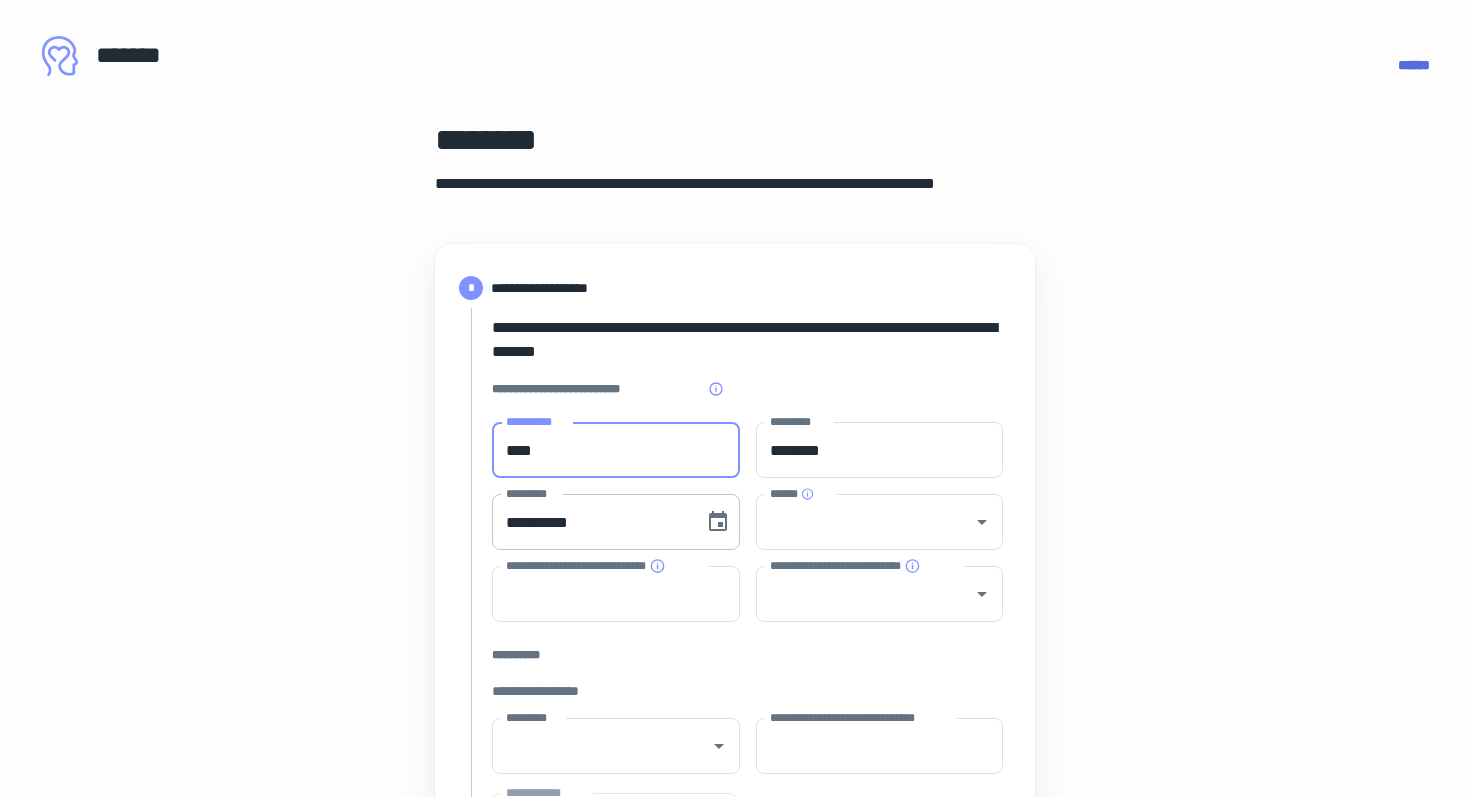 click on "**********" at bounding box center [591, 522] 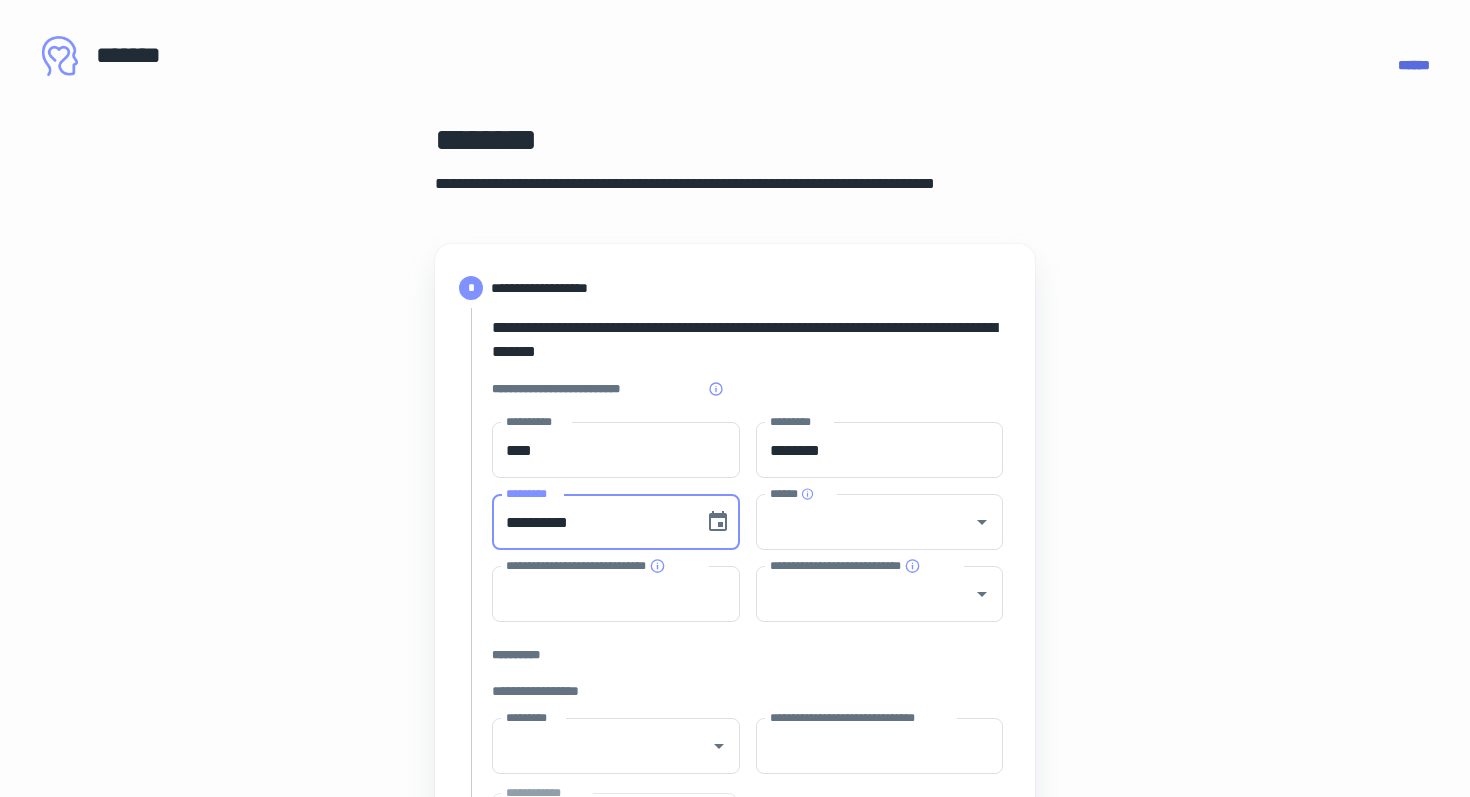 click on "**********" at bounding box center (591, 522) 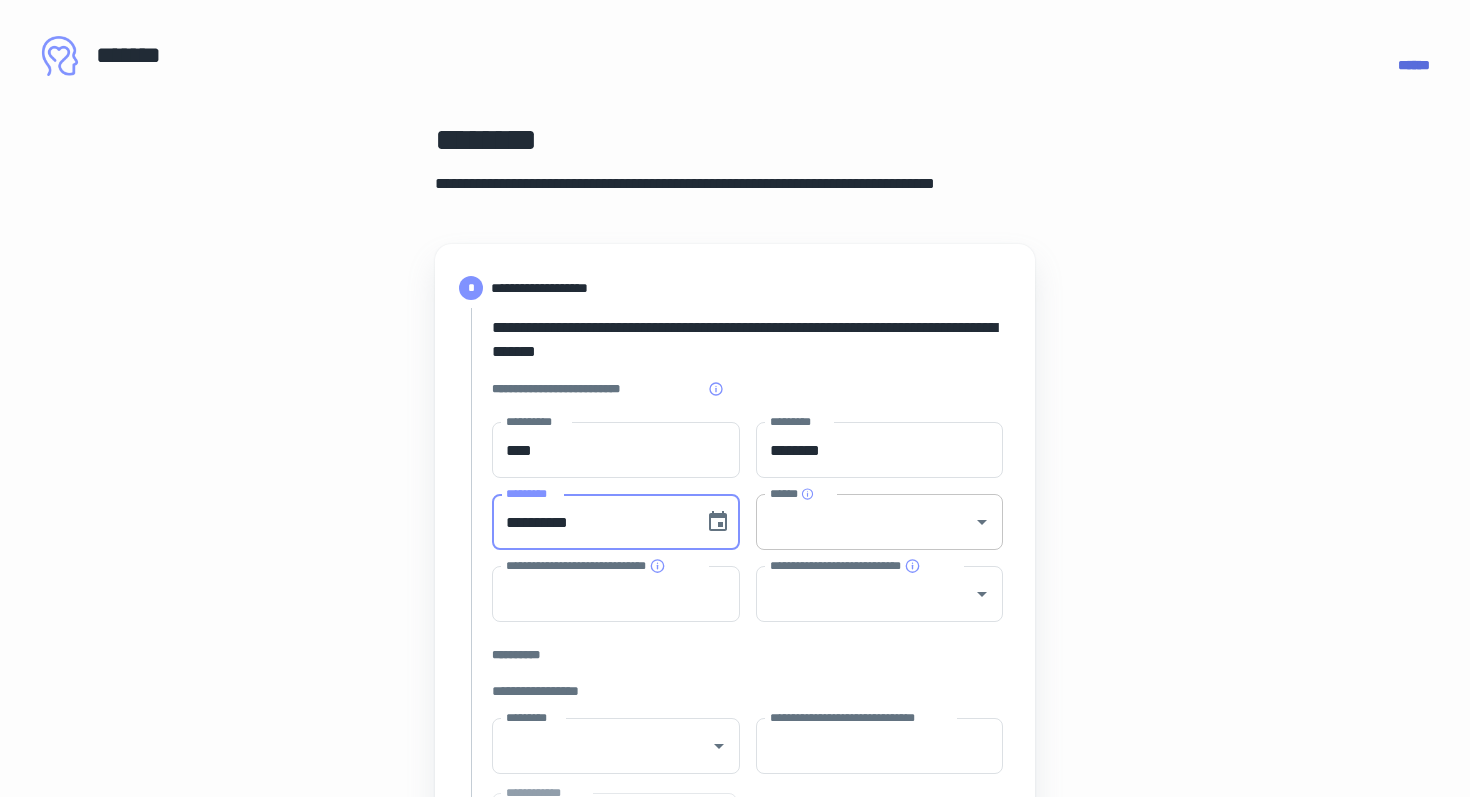 type on "**********" 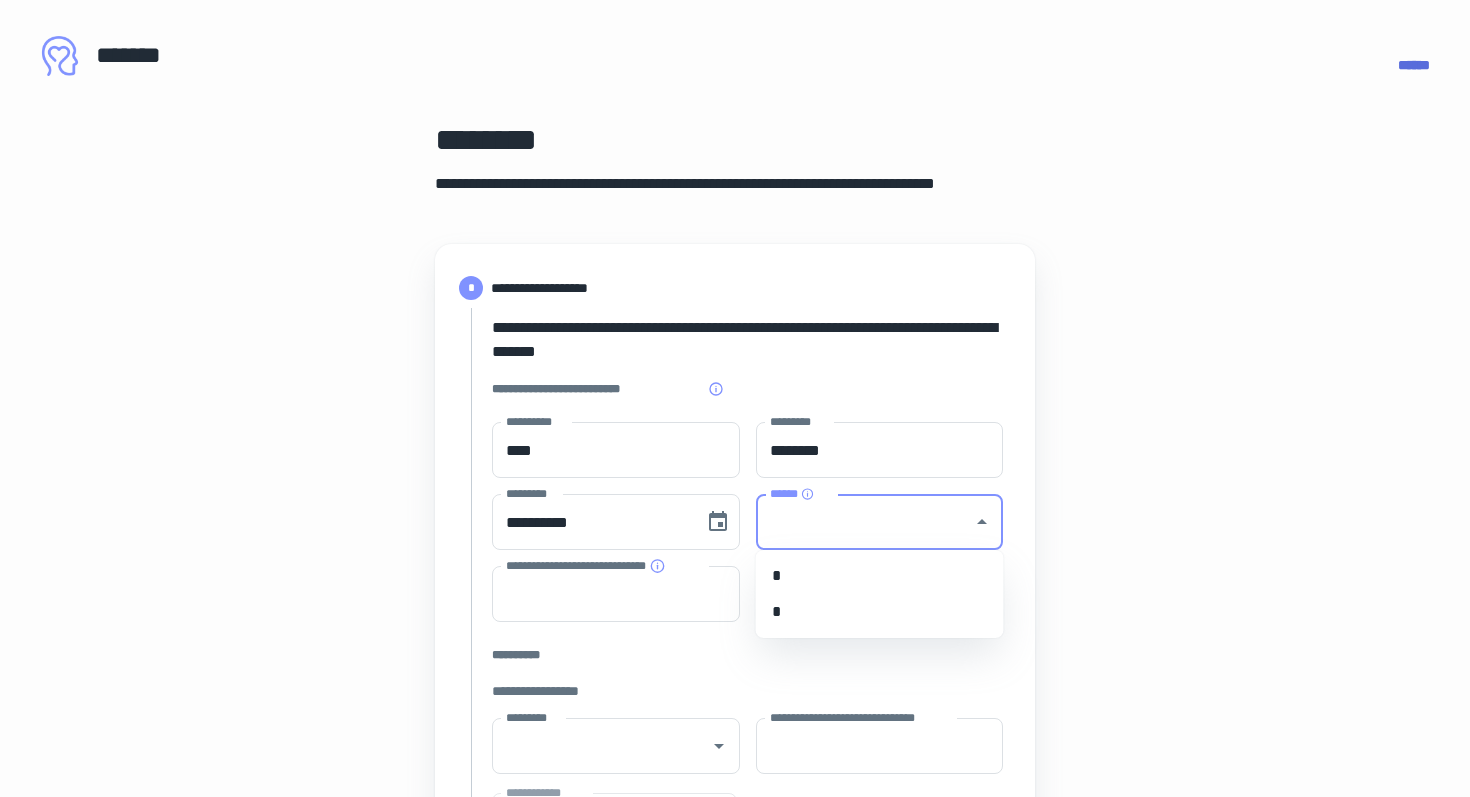 click on "******" at bounding box center [865, 522] 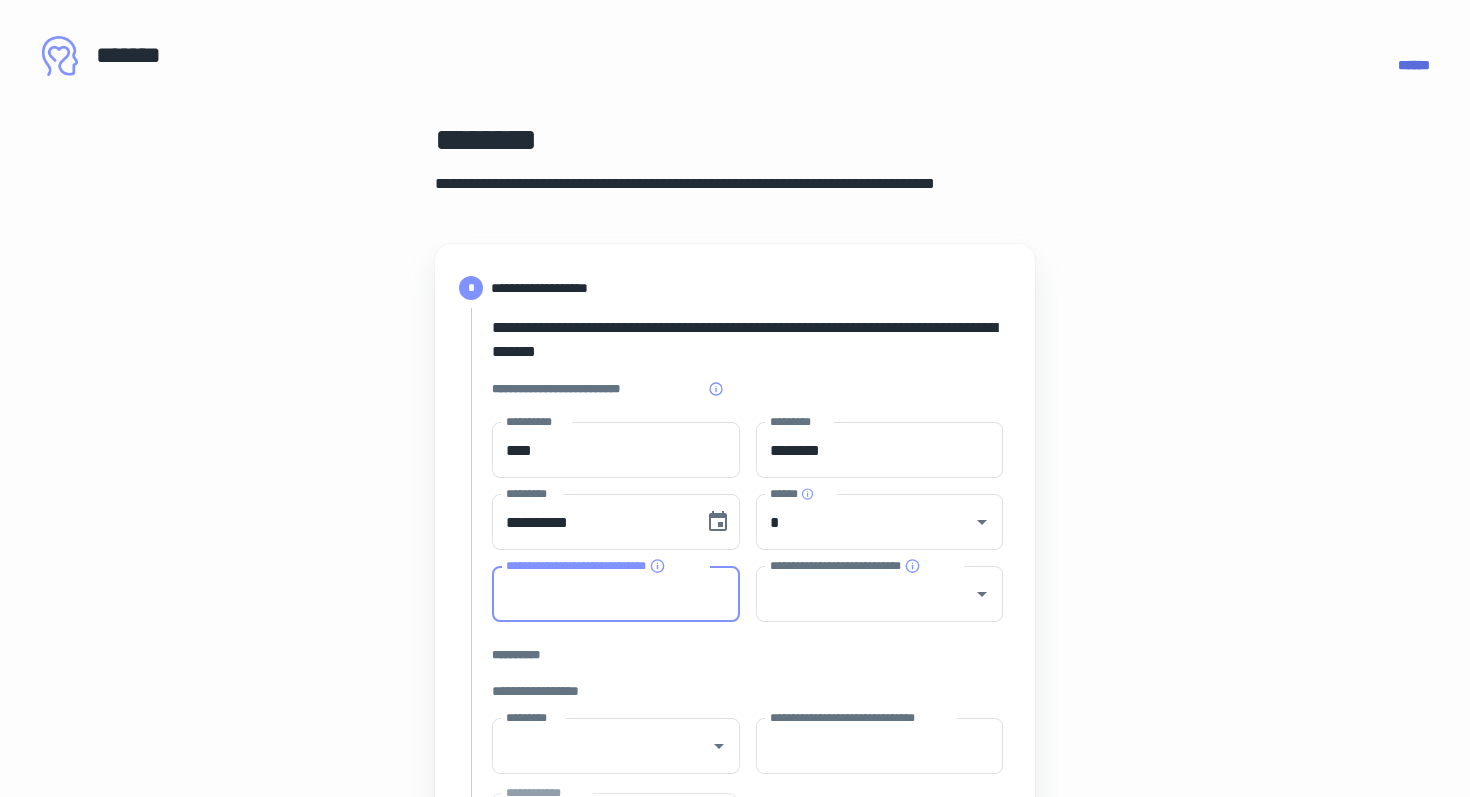 click on "**********" at bounding box center [616, 594] 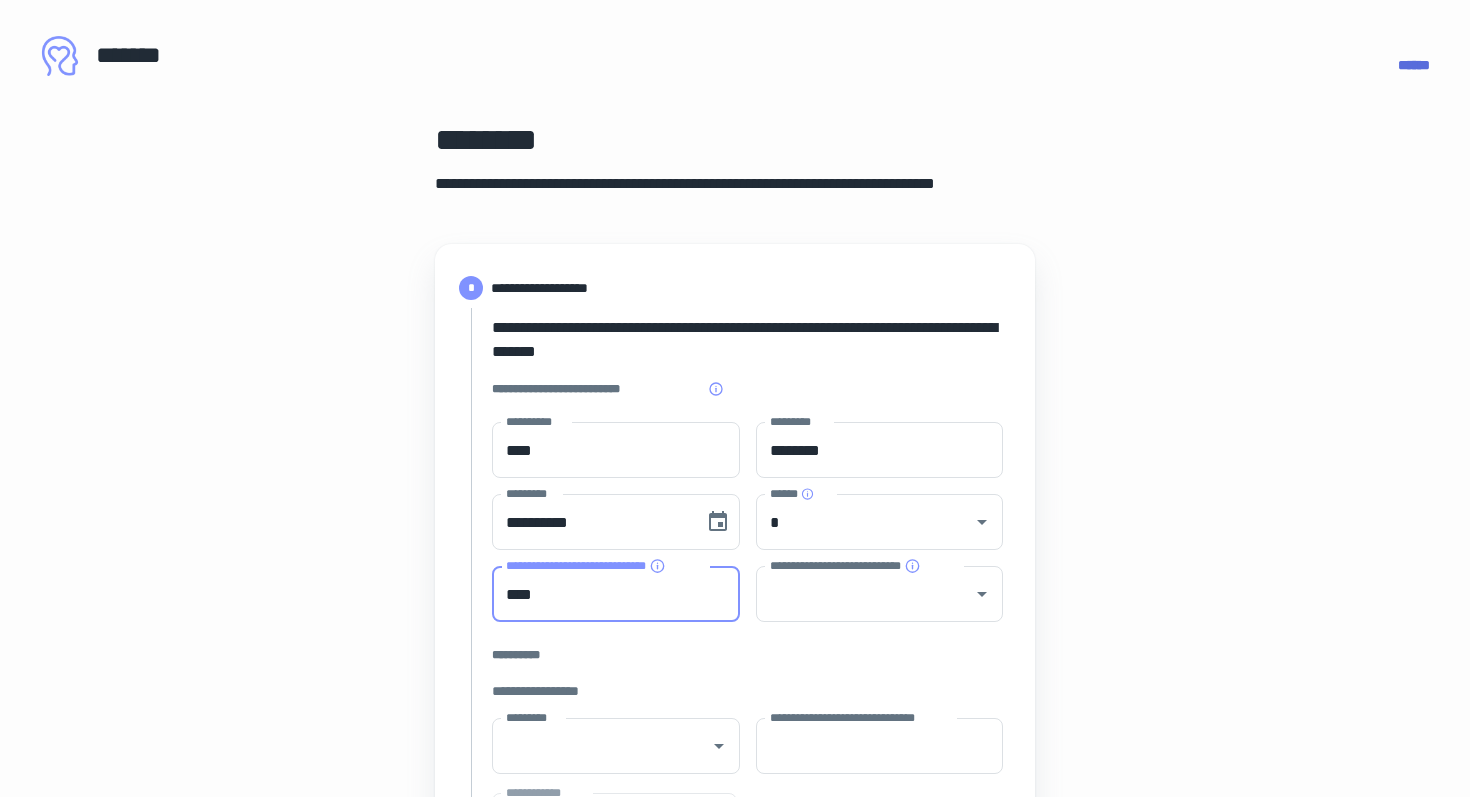 type on "**********" 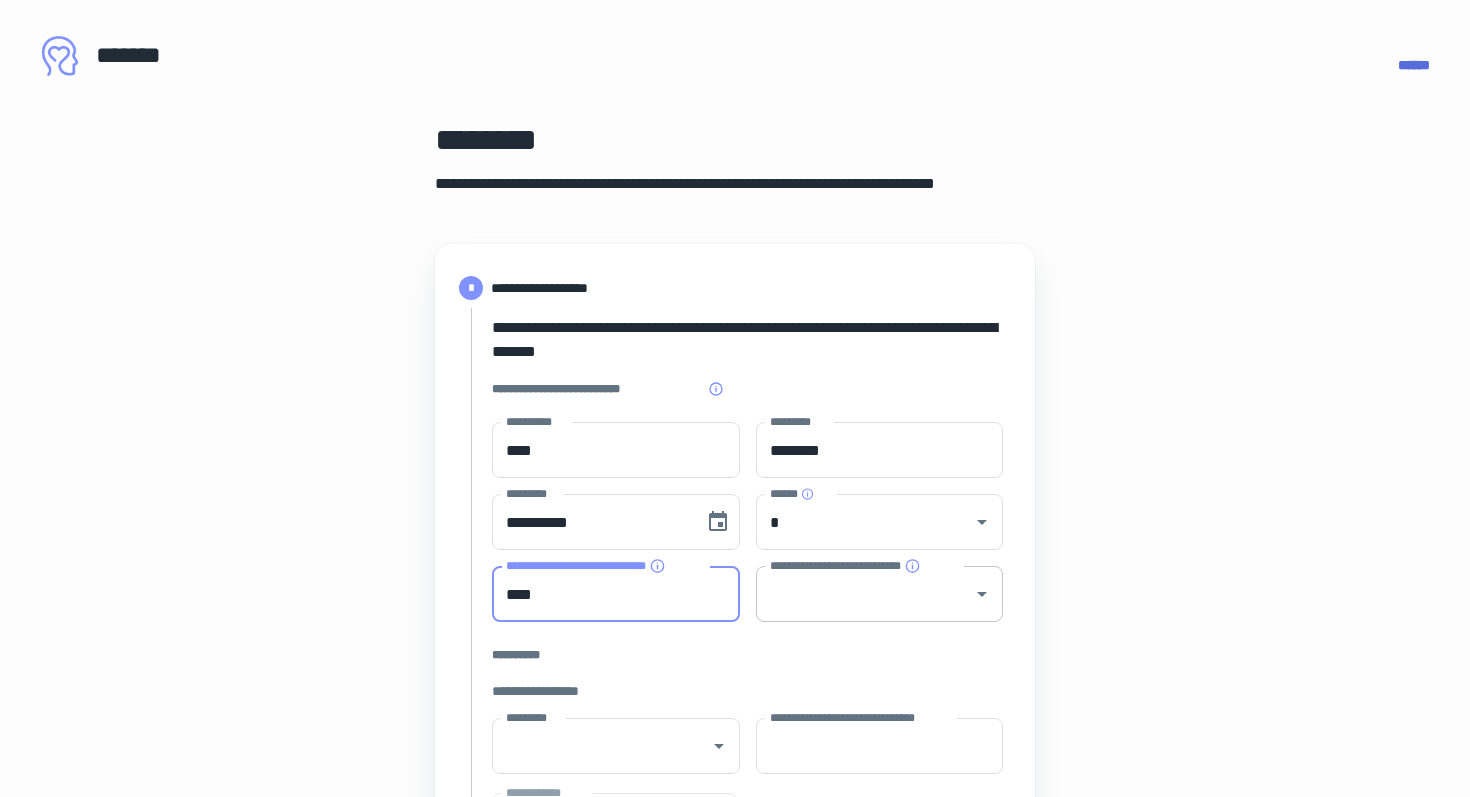click on "**********" at bounding box center (865, 594) 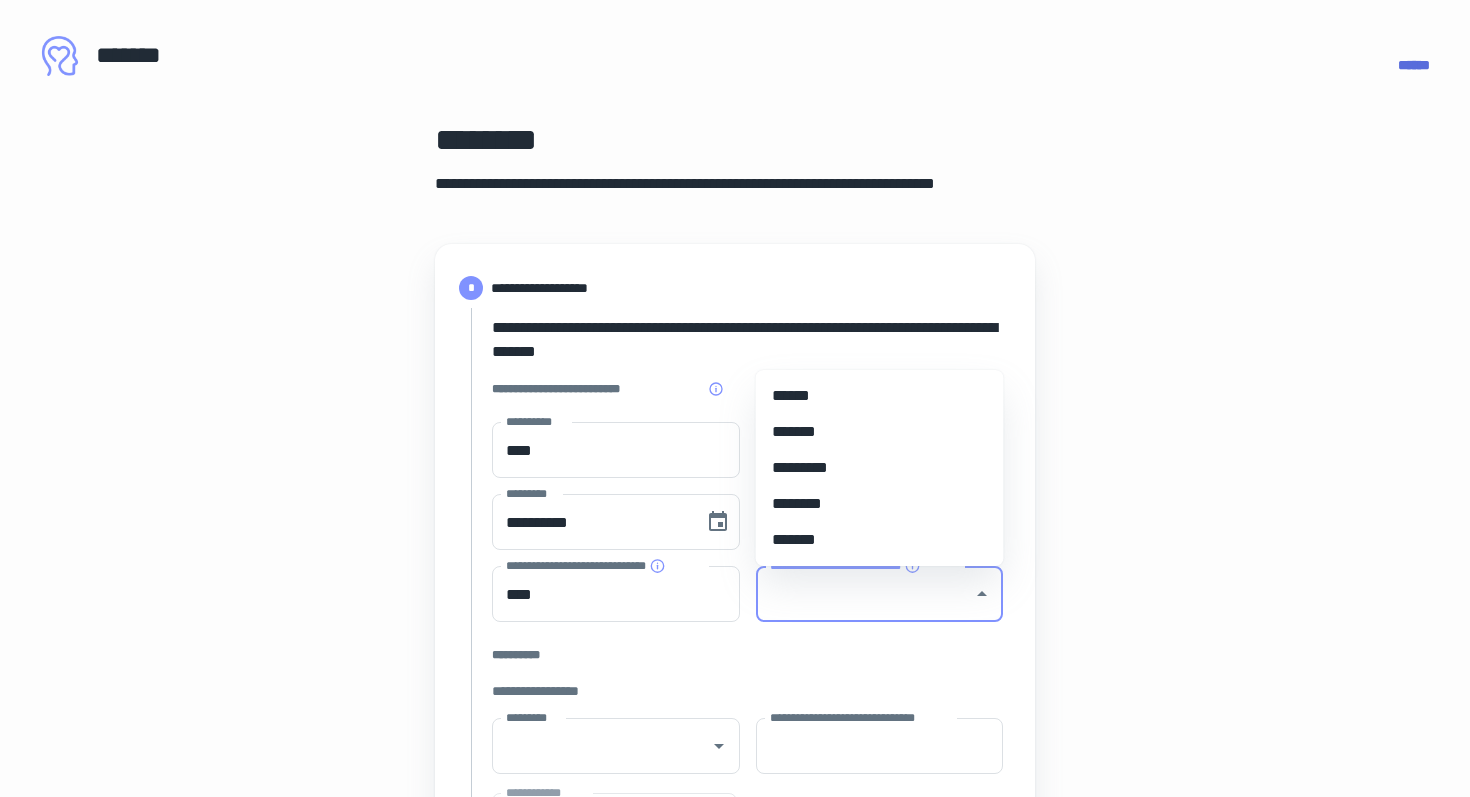 click on "*******" at bounding box center (880, 432) 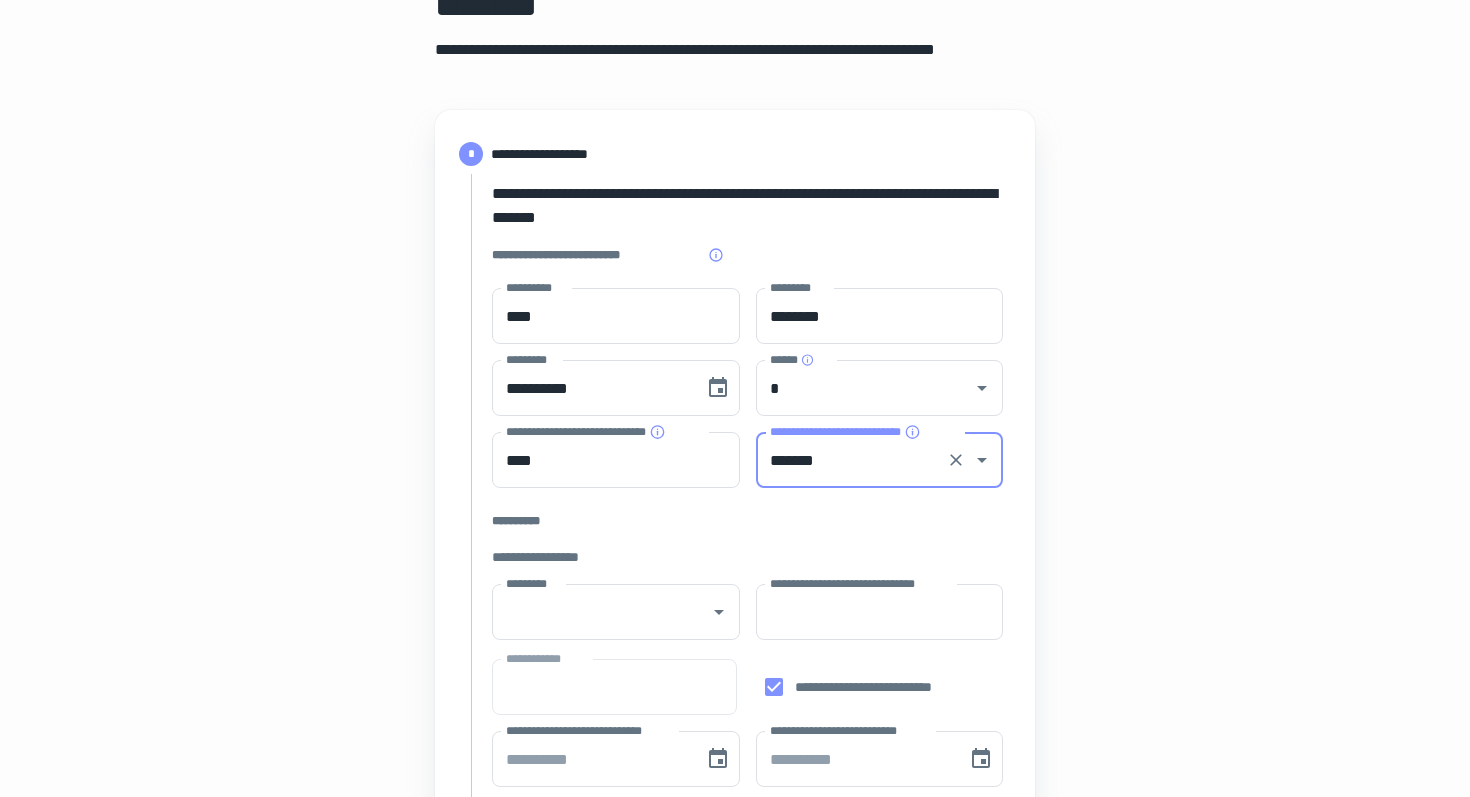 scroll, scrollTop: 194, scrollLeft: 0, axis: vertical 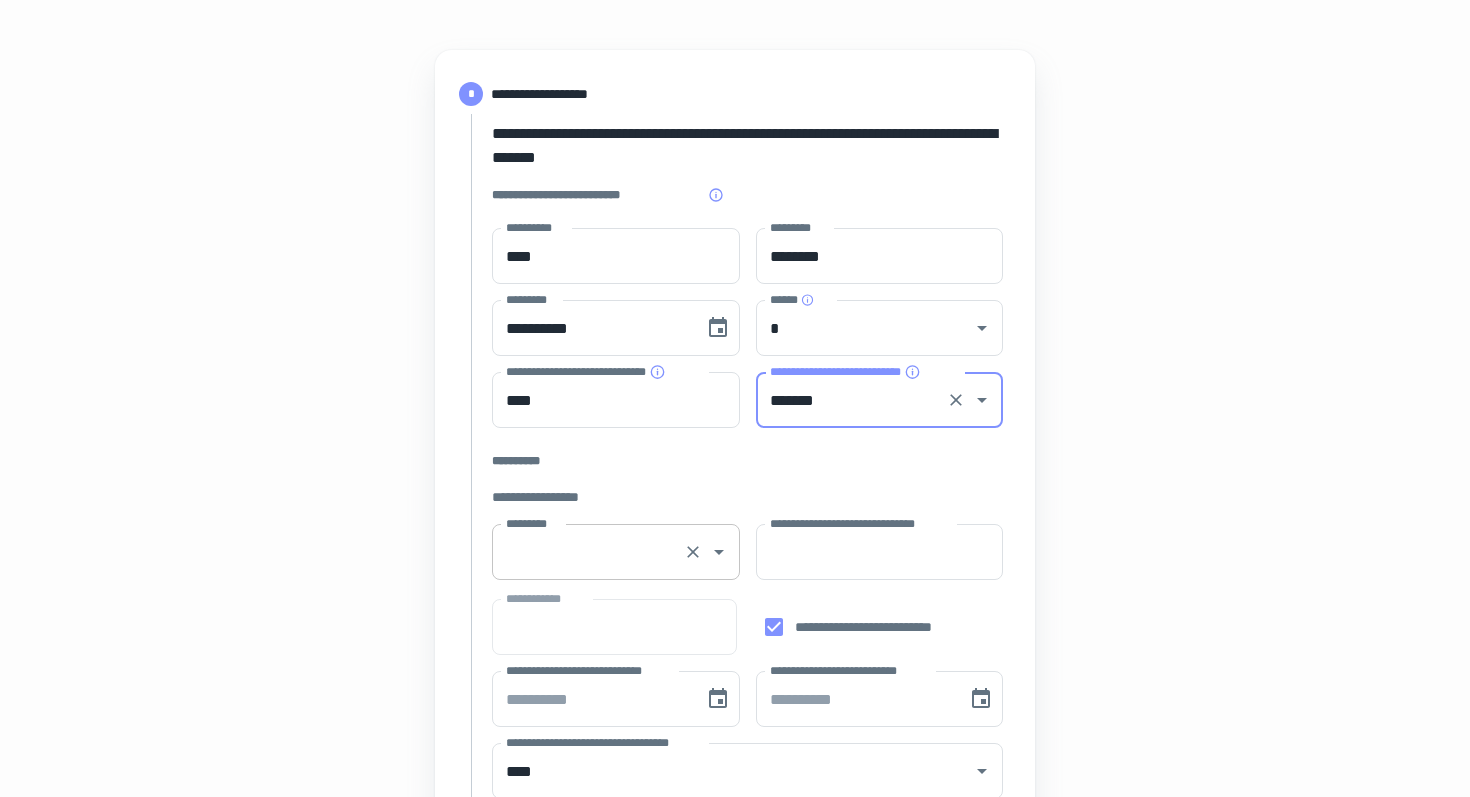 click on "*********" at bounding box center [616, 552] 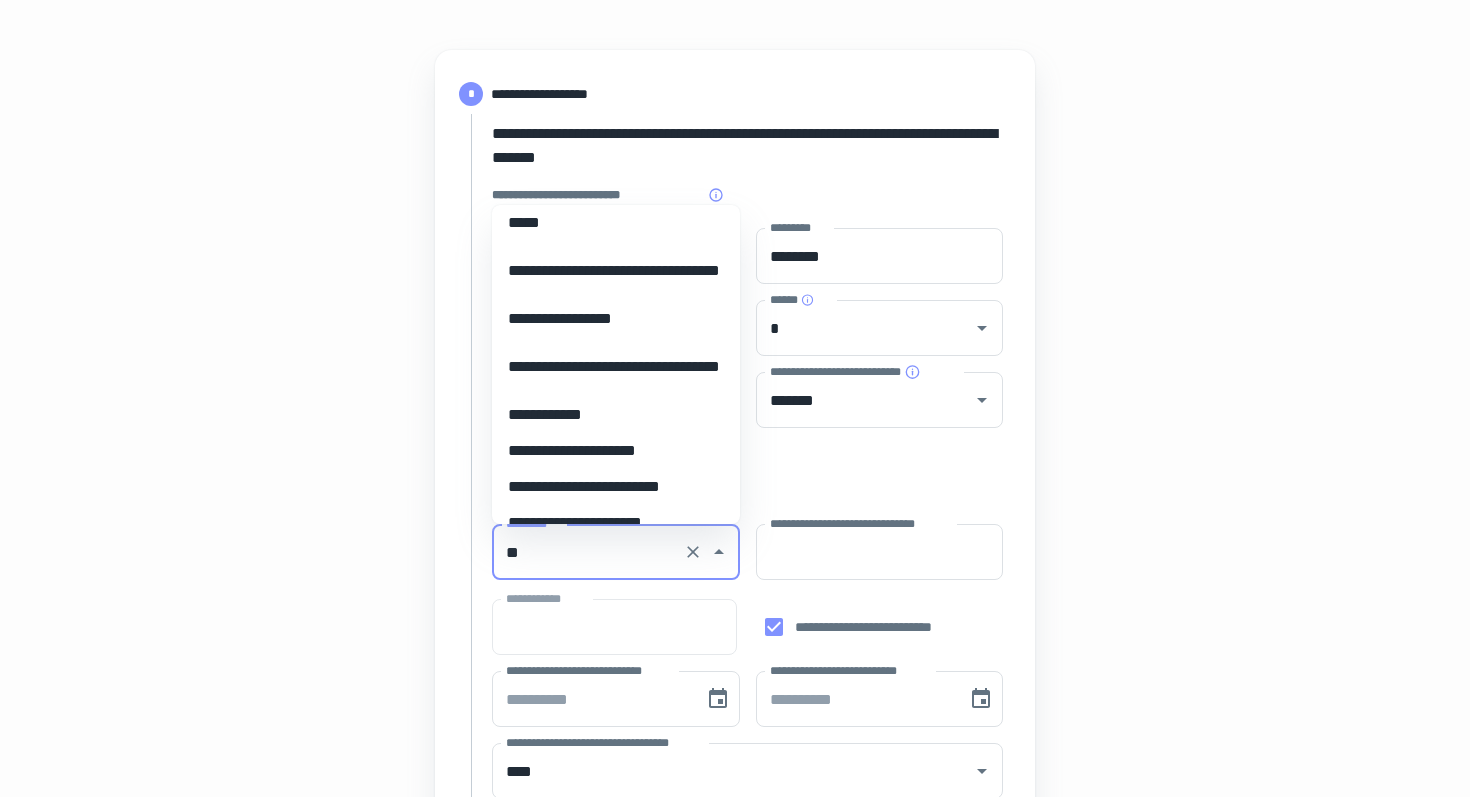 scroll, scrollTop: 0, scrollLeft: 0, axis: both 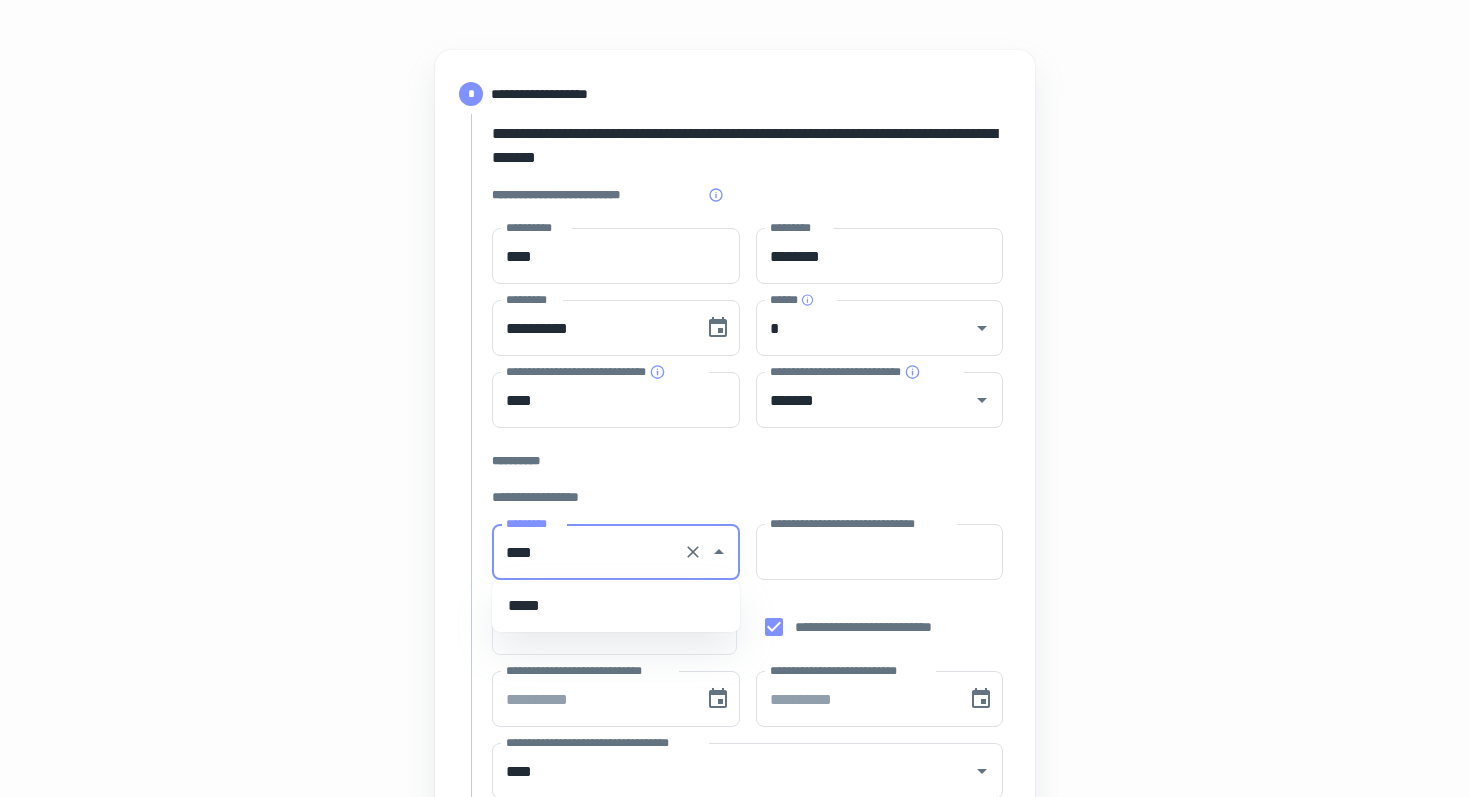 click on "*****" at bounding box center [616, 606] 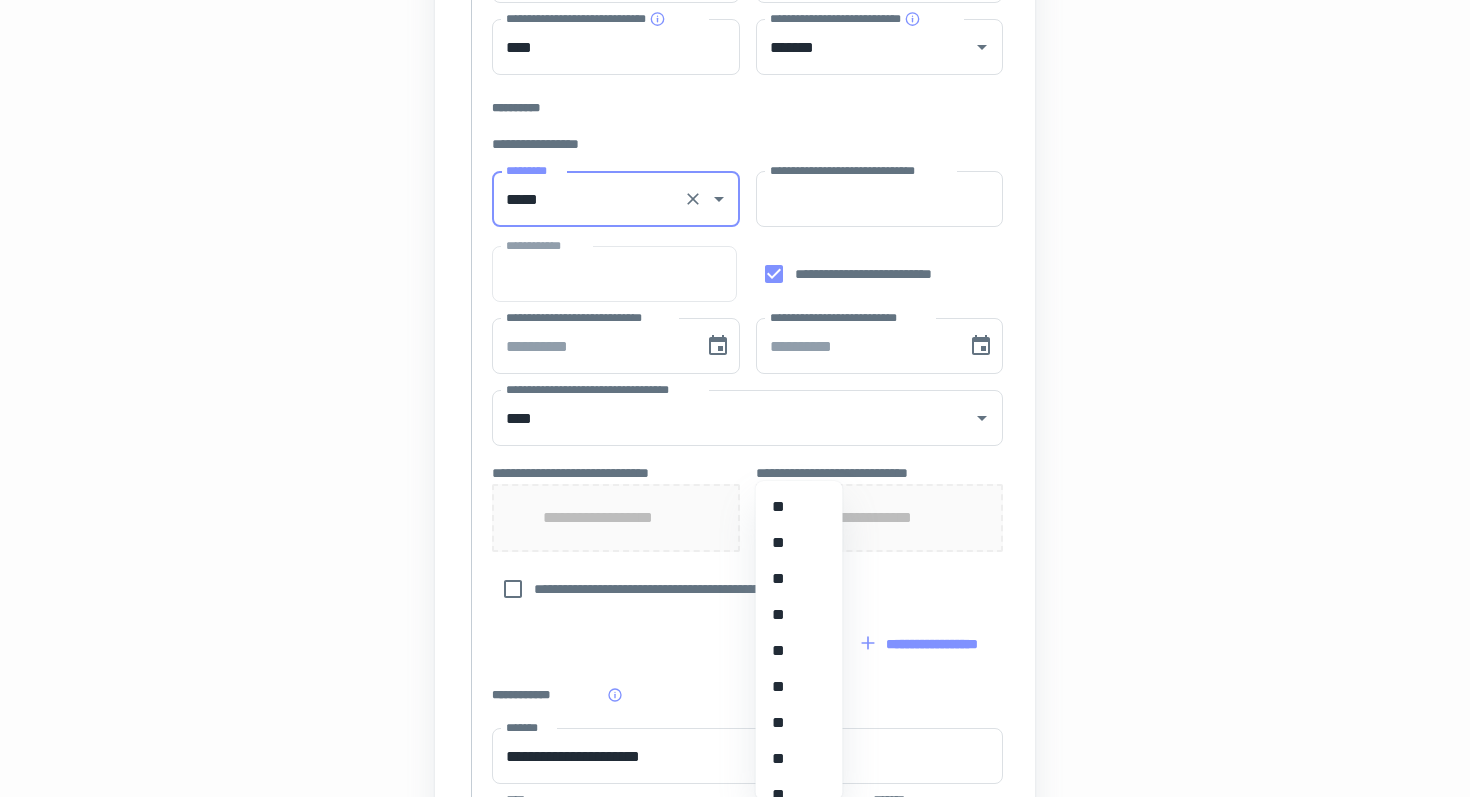 scroll, scrollTop: 948, scrollLeft: 0, axis: vertical 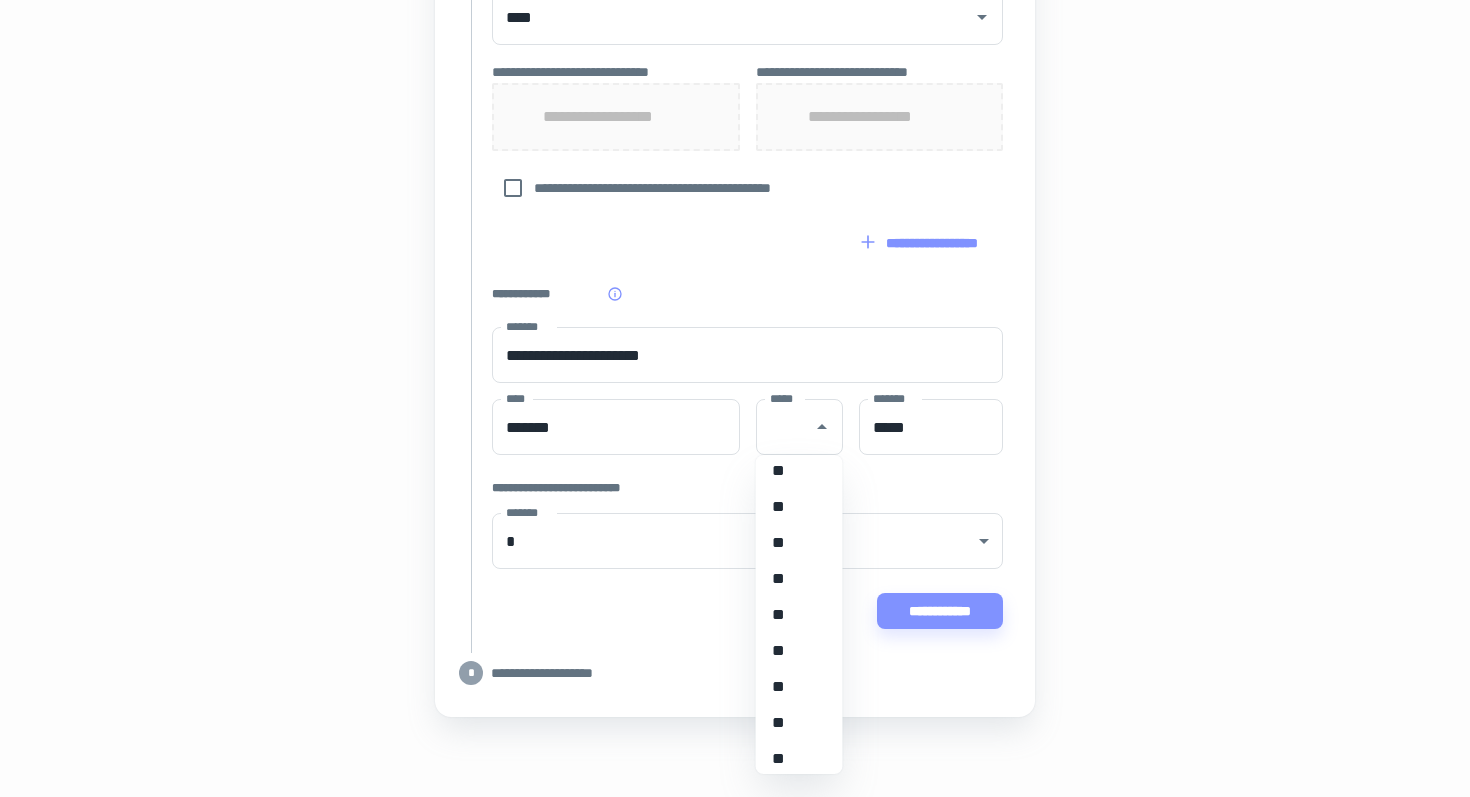 click on "**" at bounding box center [799, 687] 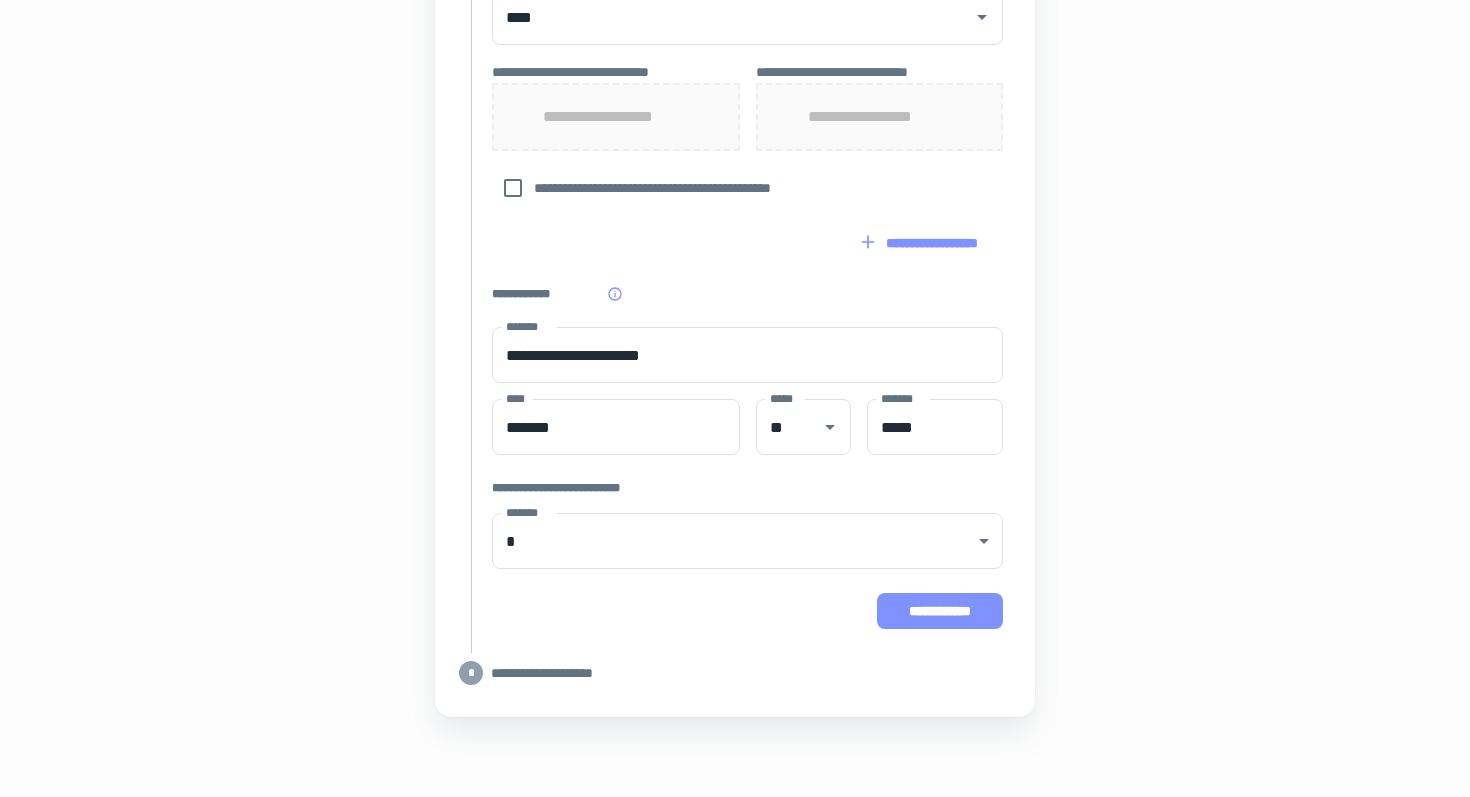 type on "*****" 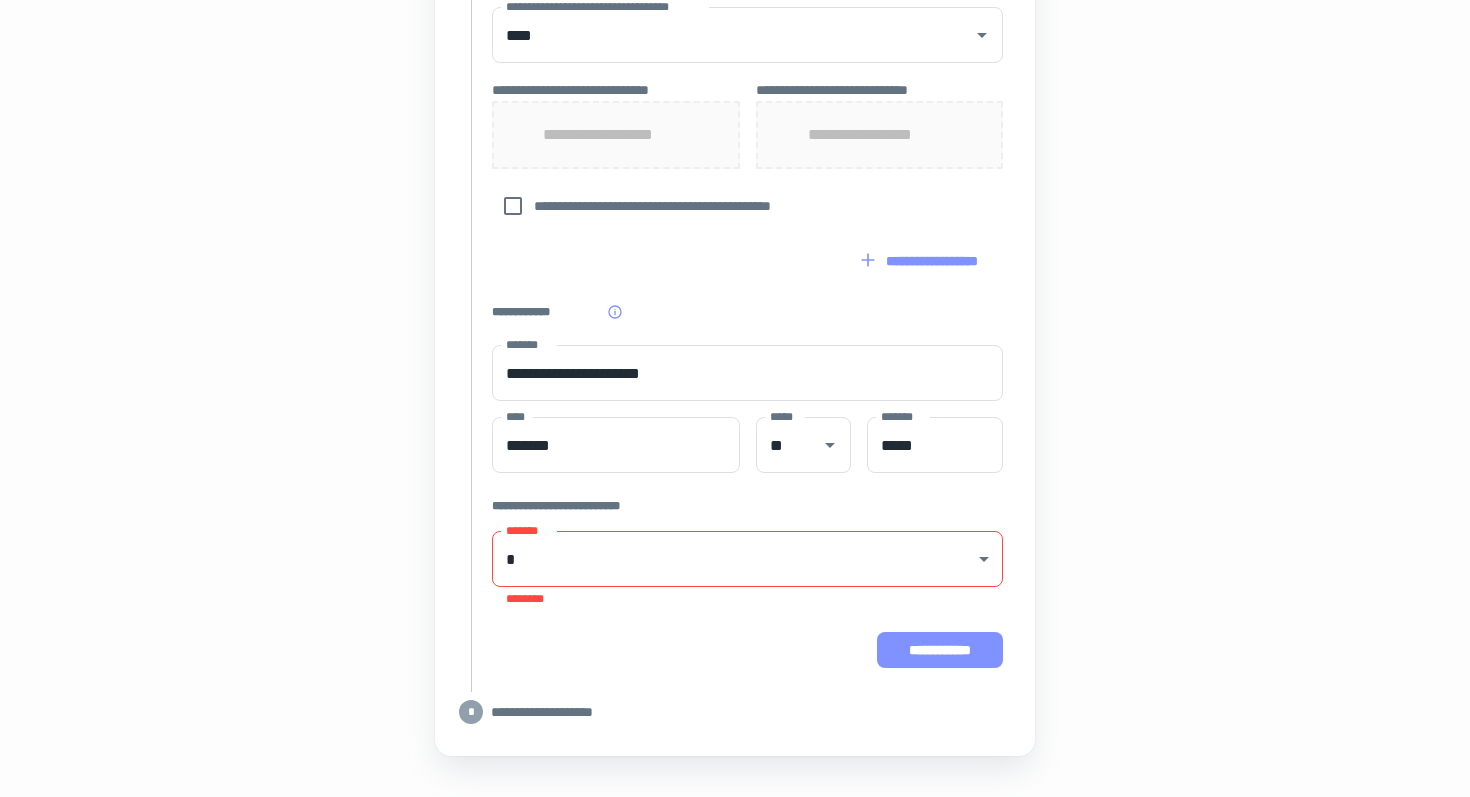 scroll, scrollTop: 966, scrollLeft: 0, axis: vertical 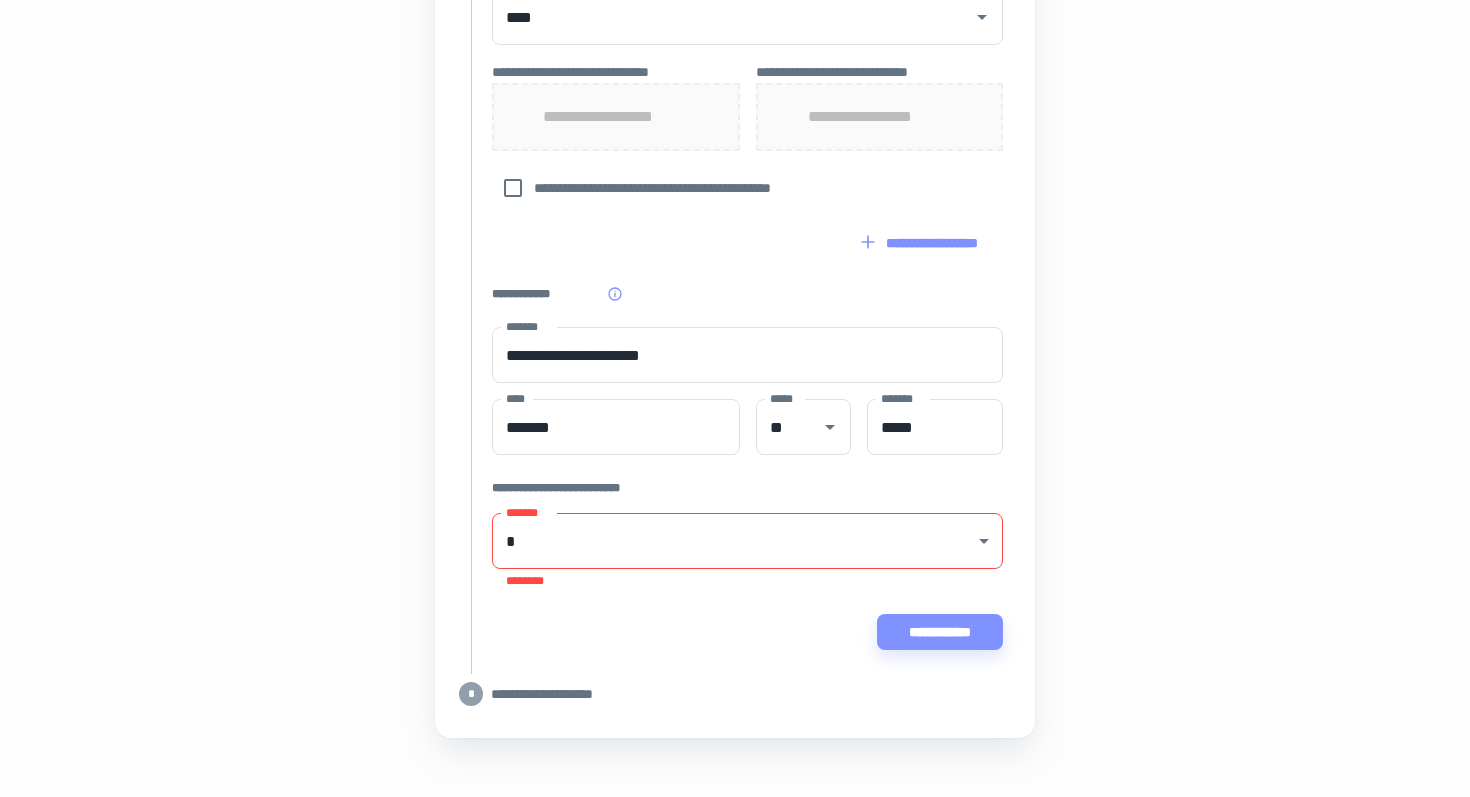 click on "**********" at bounding box center (735, -568) 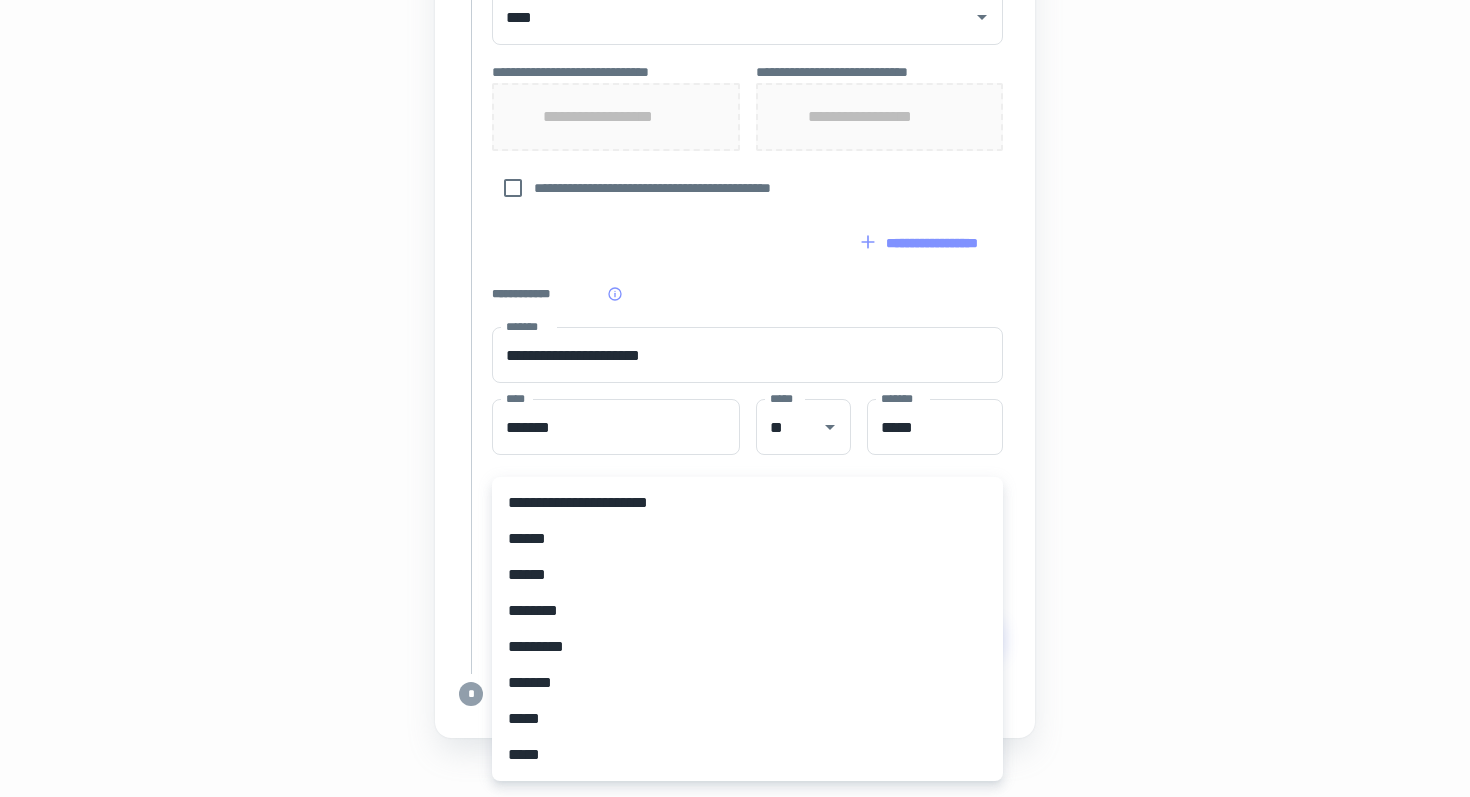 click on "**********" at bounding box center (747, 503) 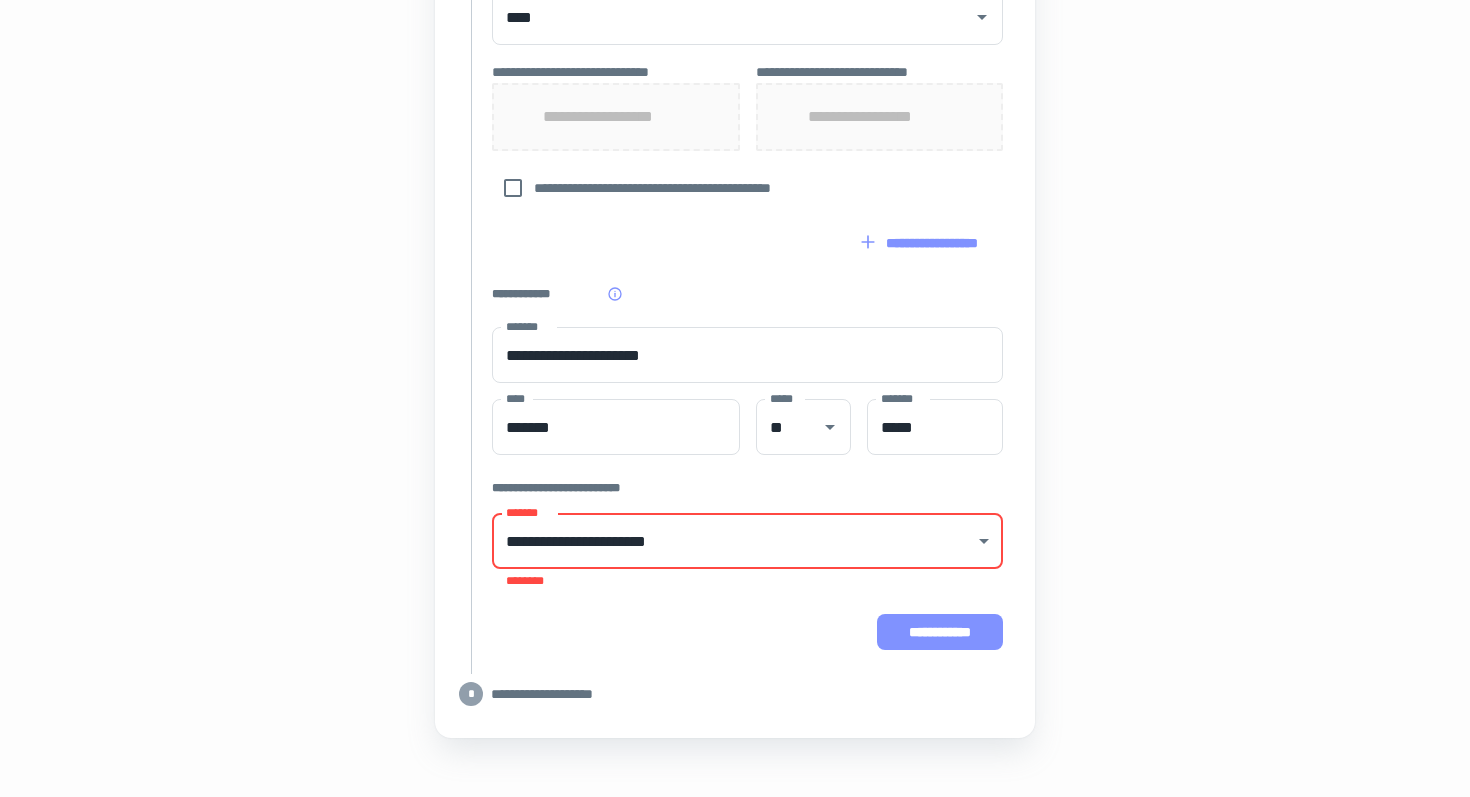 click on "**********" at bounding box center (940, 632) 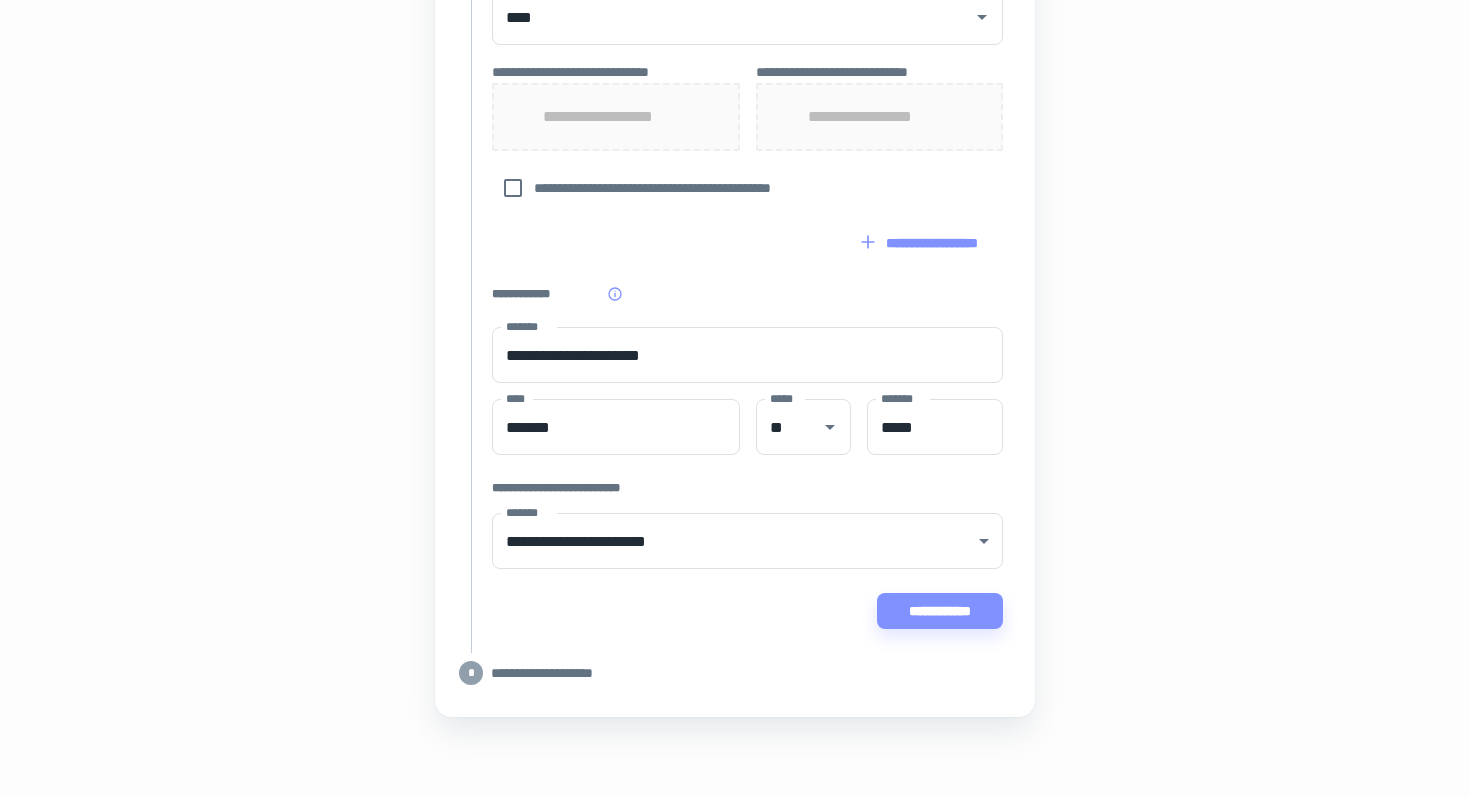 scroll, scrollTop: 0, scrollLeft: 0, axis: both 